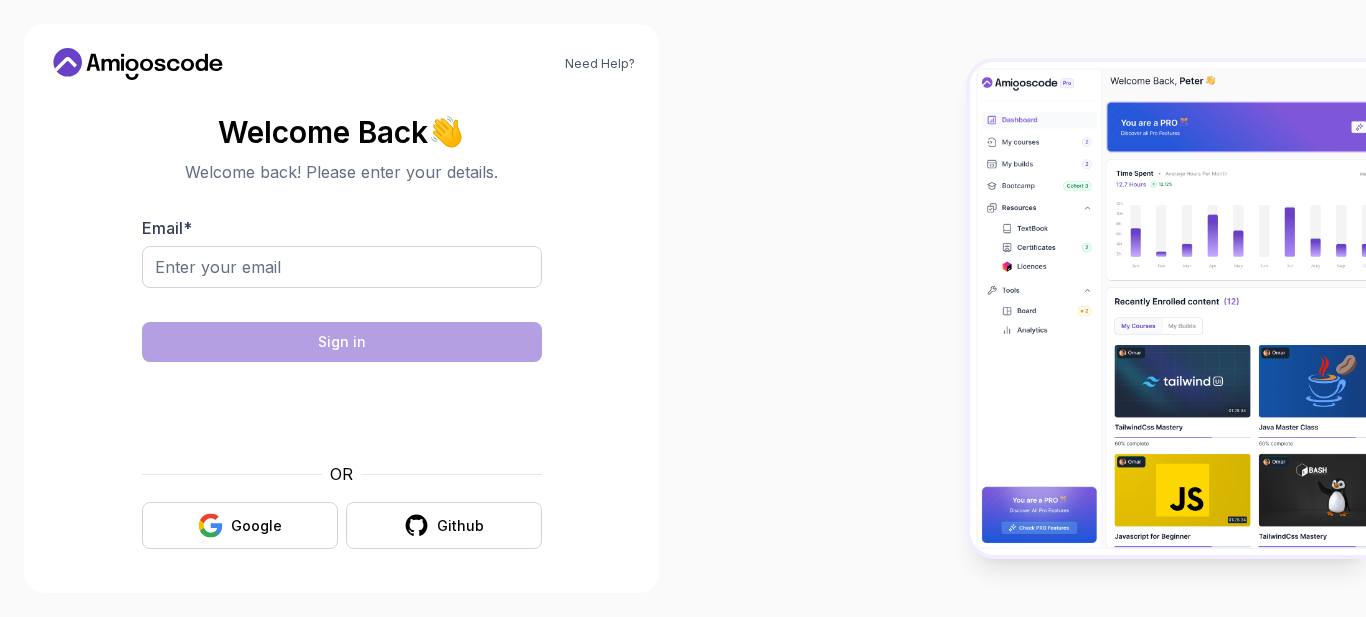 scroll, scrollTop: 0, scrollLeft: 0, axis: both 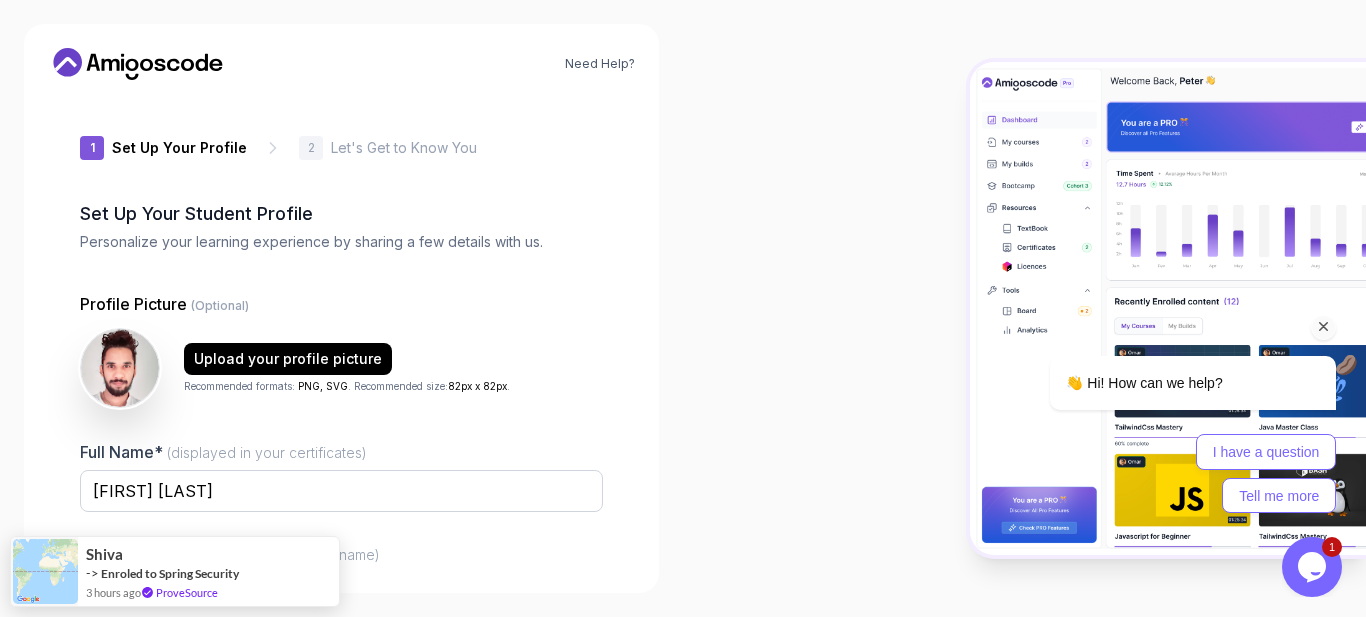 type on "sturdyeagleb50f1" 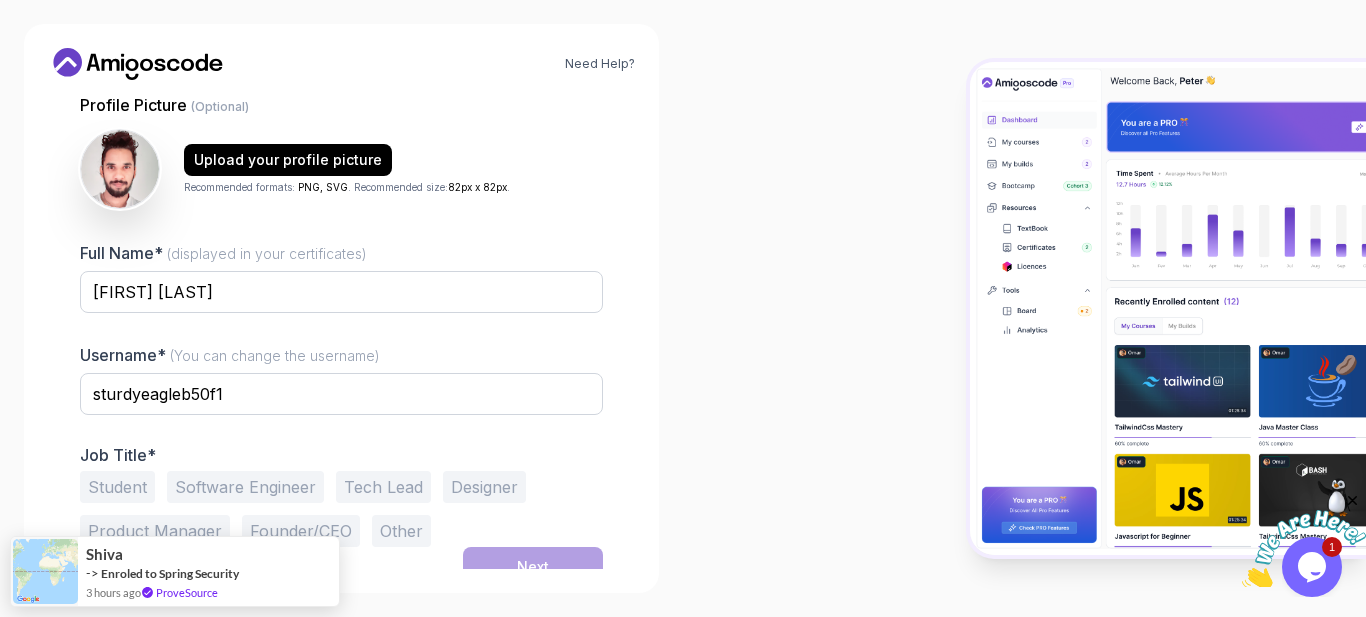 scroll, scrollTop: 217, scrollLeft: 0, axis: vertical 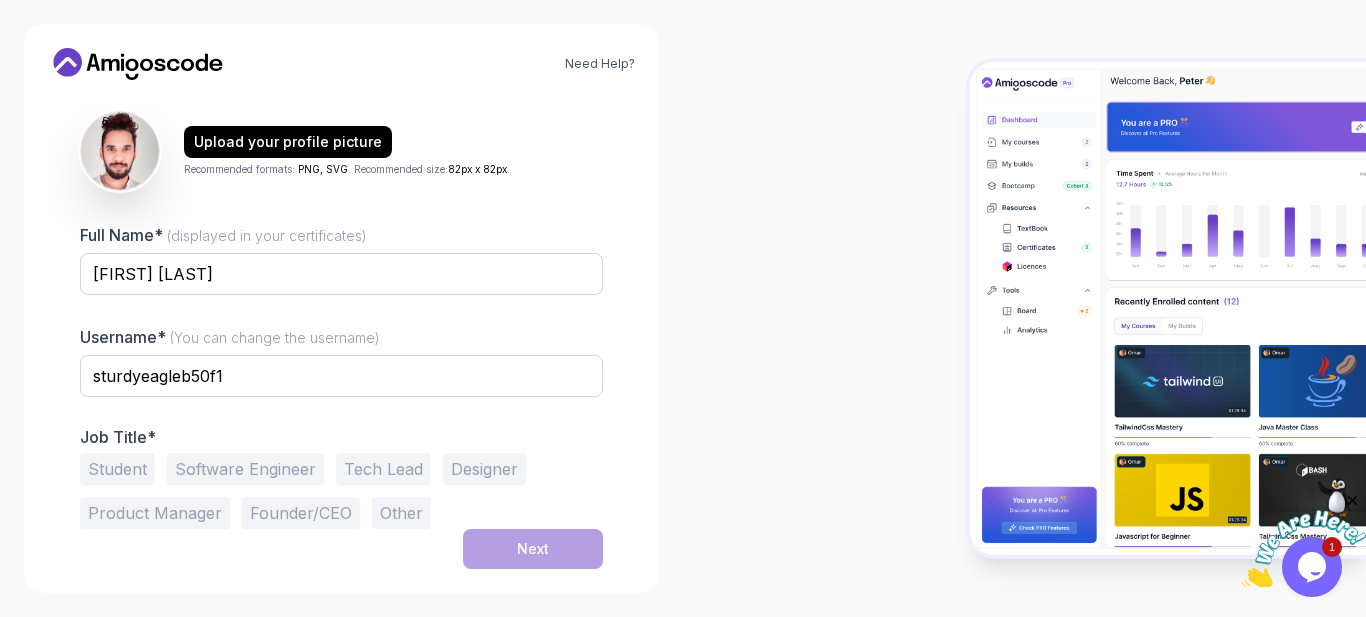 click on "Student" at bounding box center [117, 469] 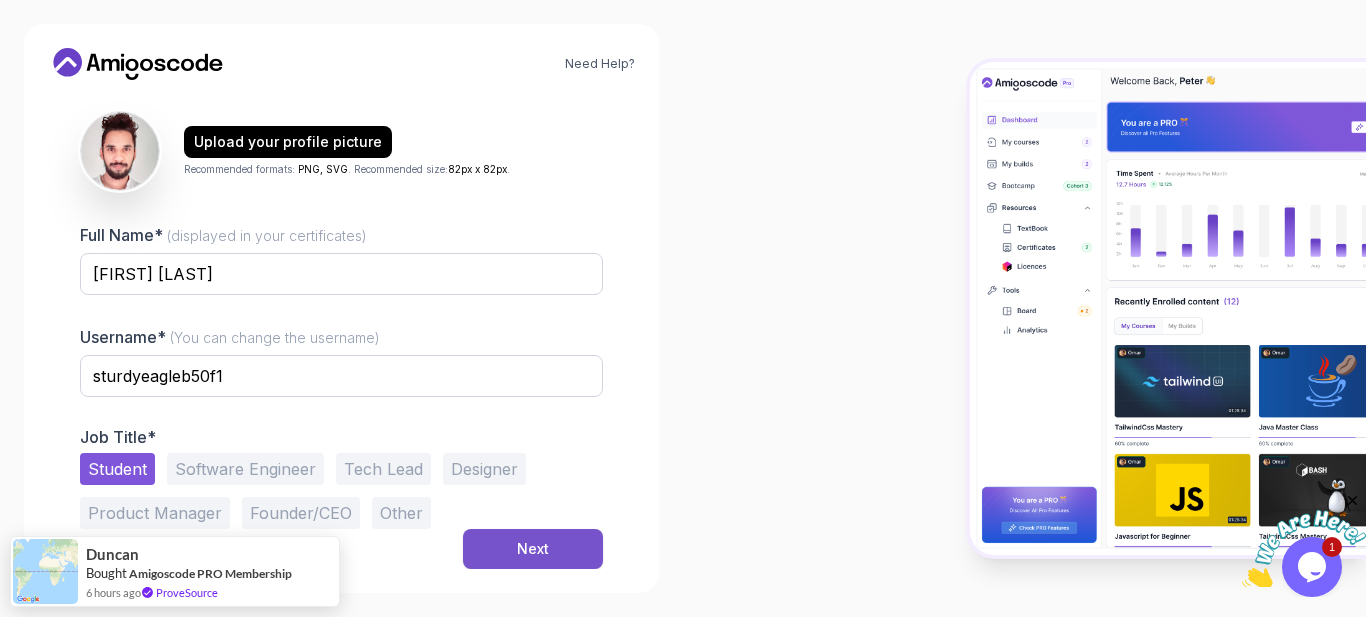 click on "Next" at bounding box center (533, 549) 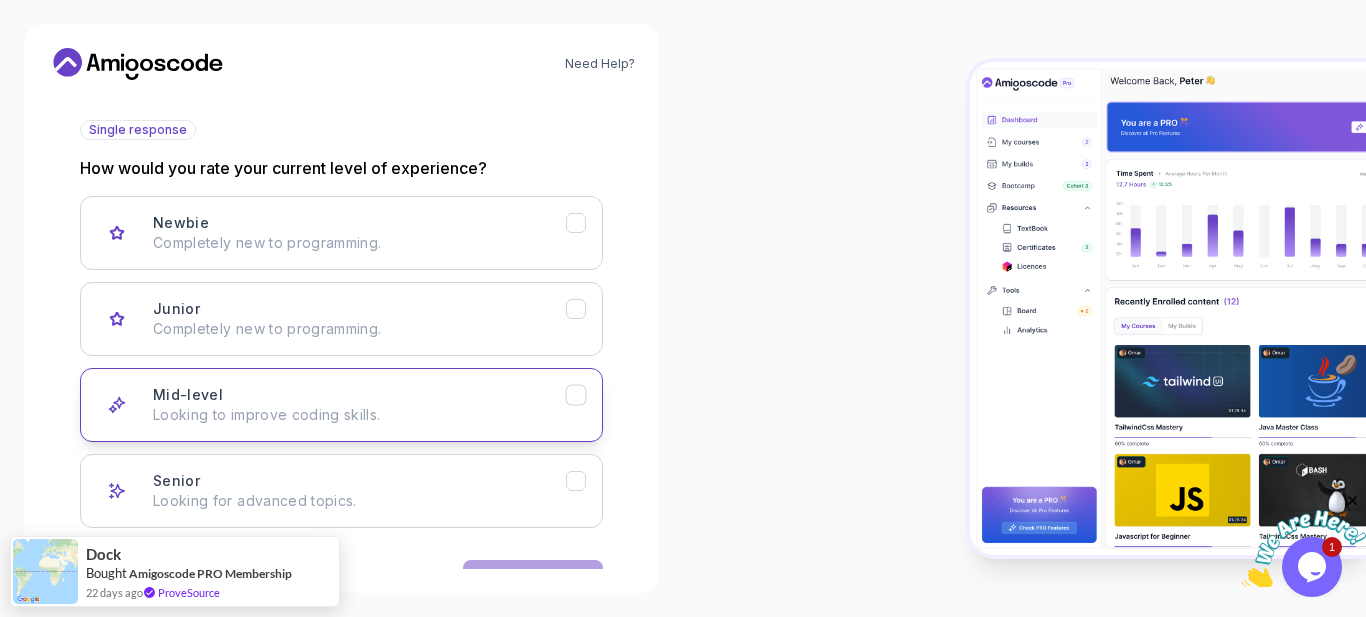 click on "Looking to improve coding skills." at bounding box center (359, 415) 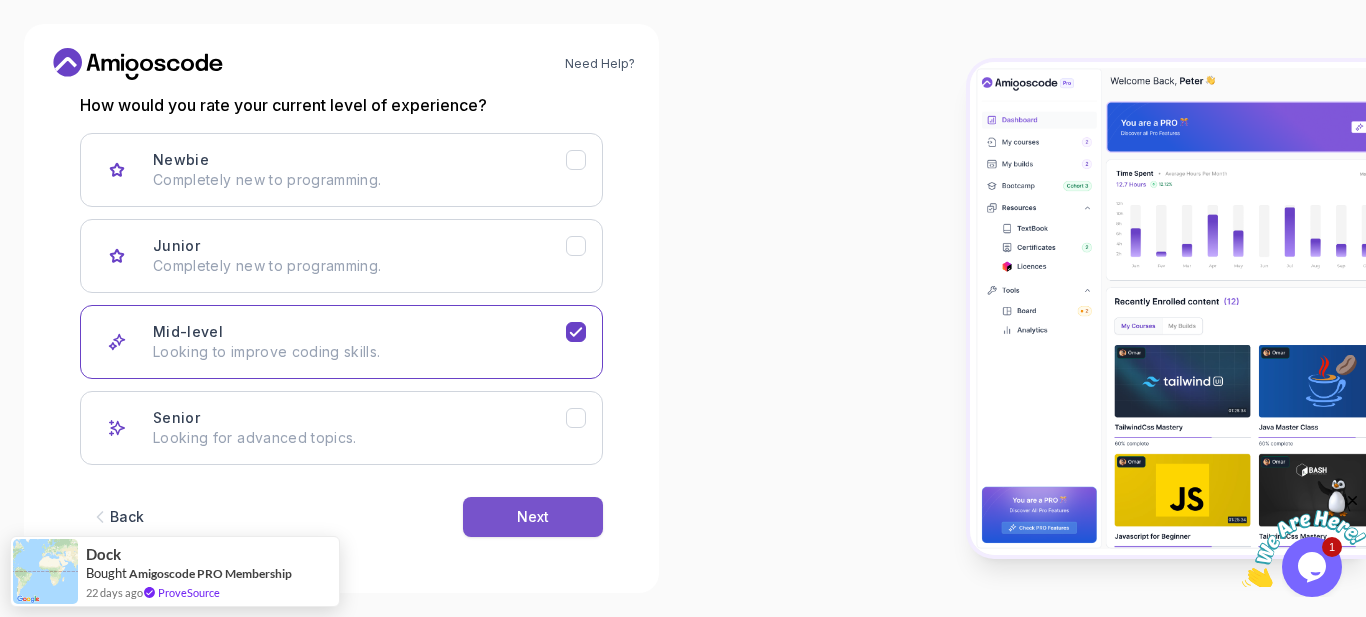 click on "Next" at bounding box center (533, 517) 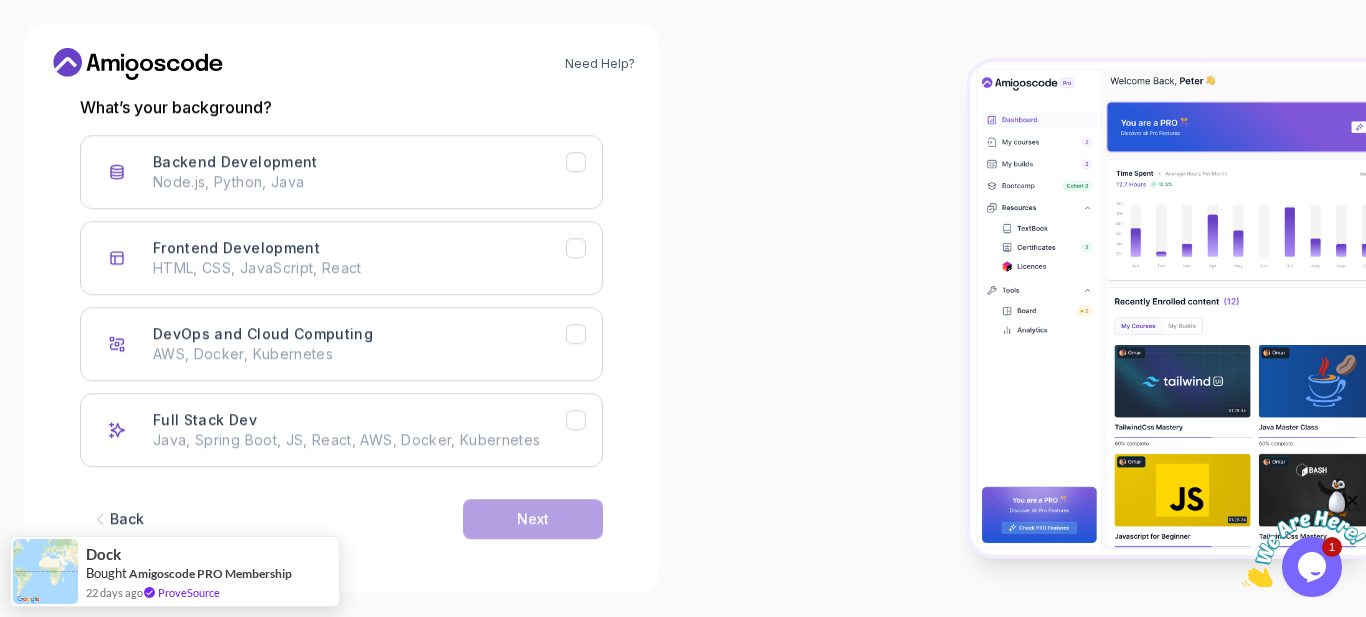 scroll, scrollTop: 280, scrollLeft: 0, axis: vertical 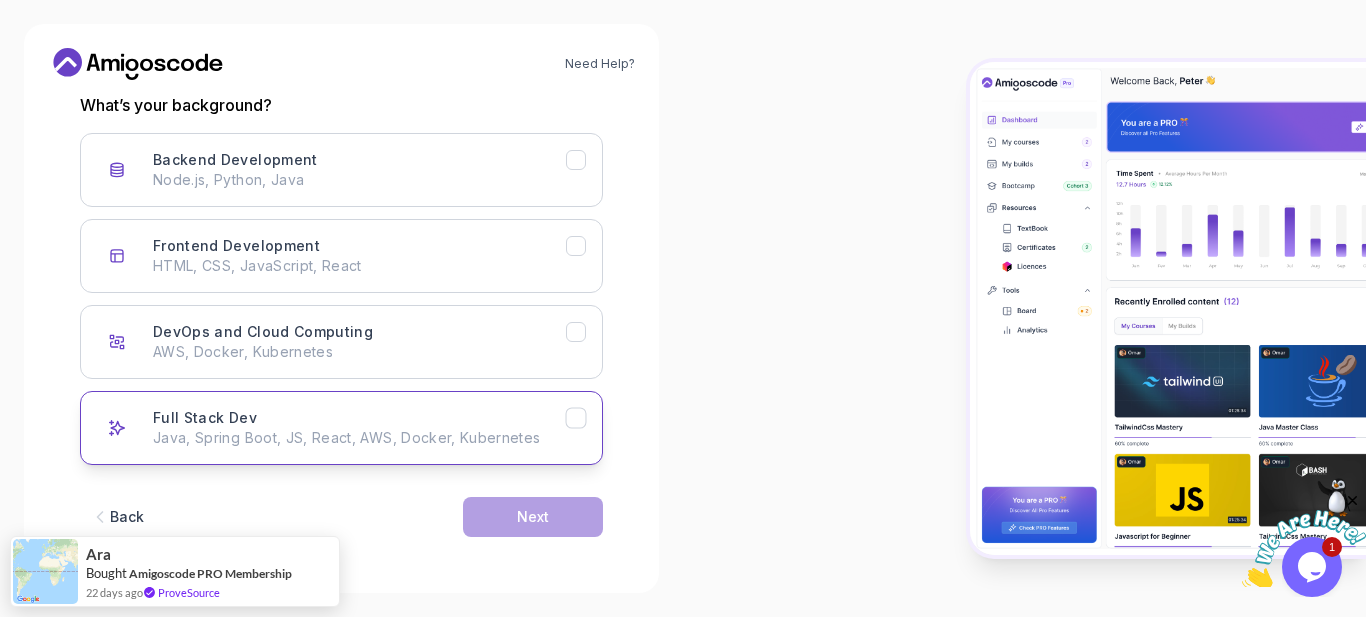 click 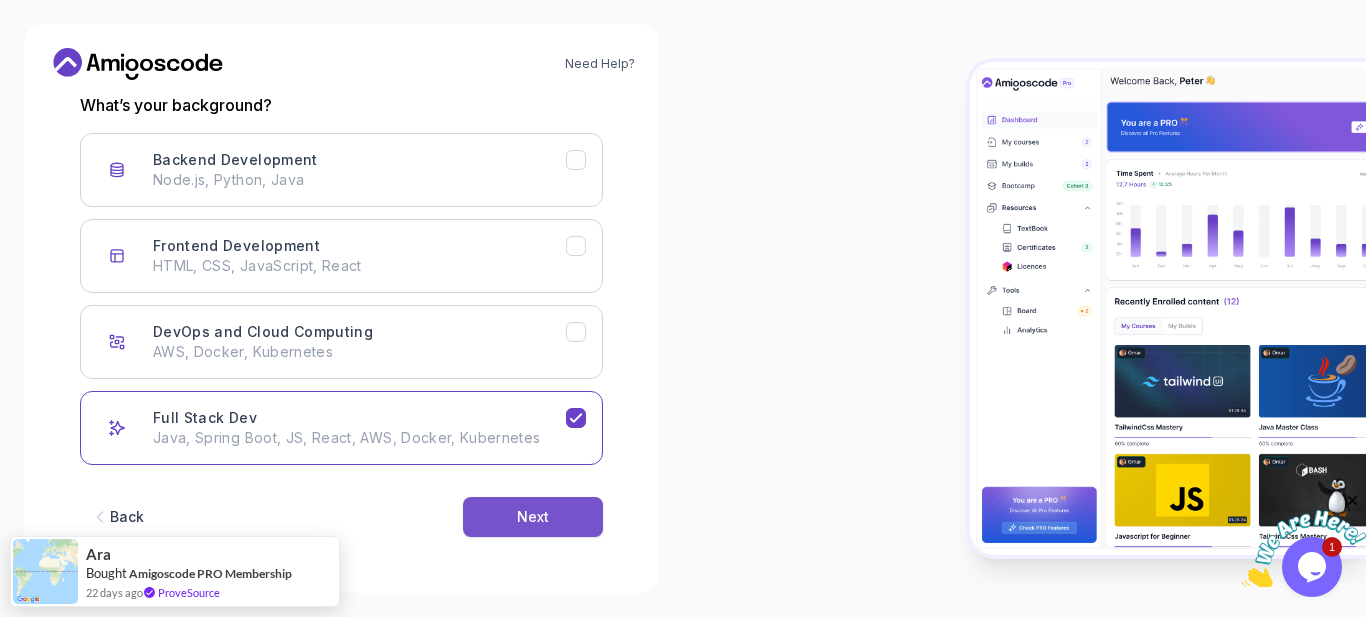 click on "Next" at bounding box center [533, 517] 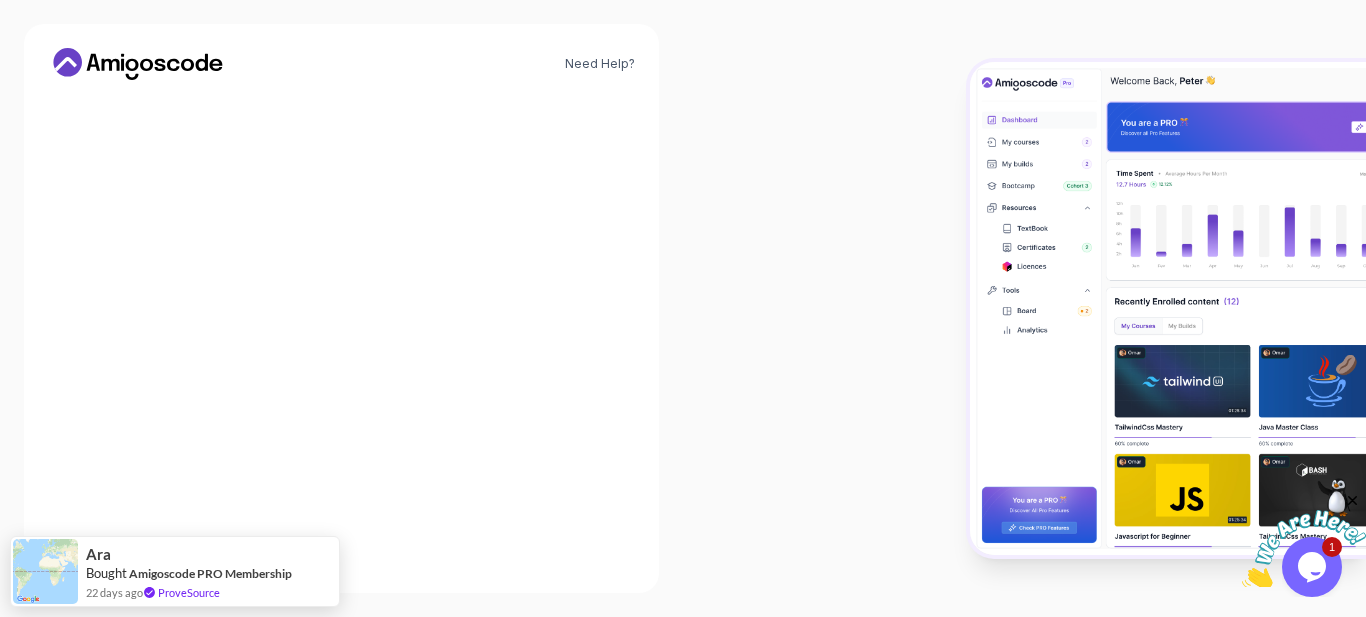 scroll, scrollTop: 256, scrollLeft: 0, axis: vertical 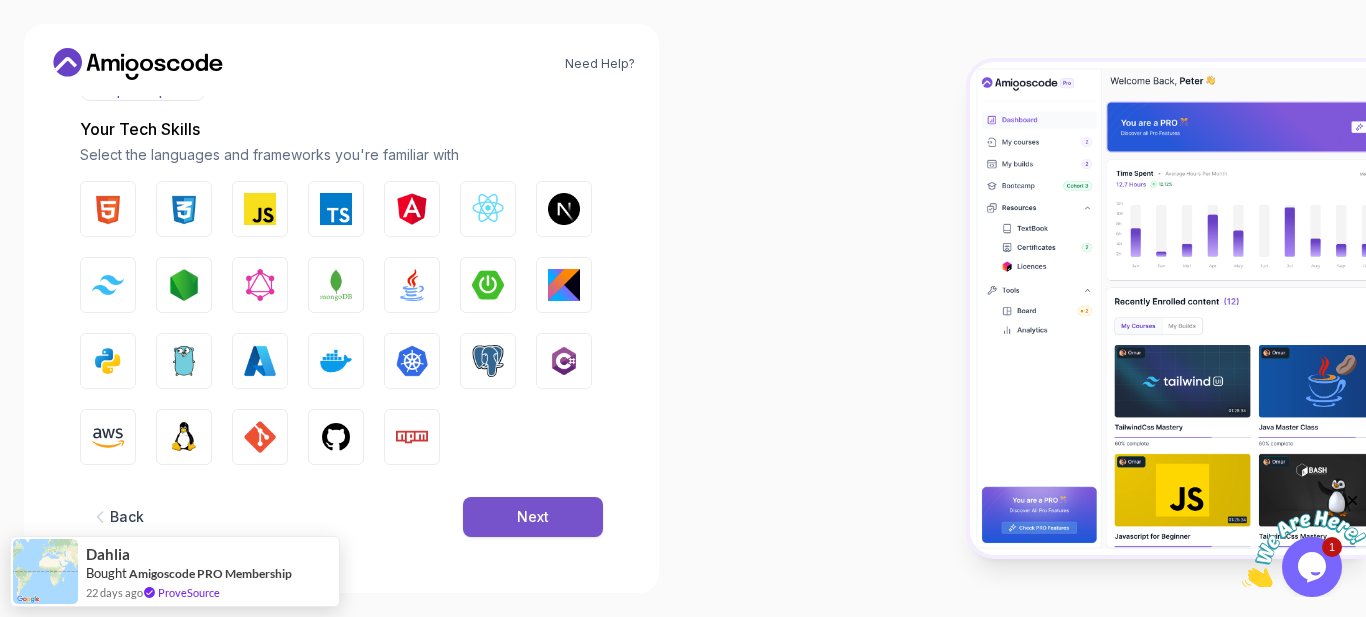 click on "Next" at bounding box center (533, 517) 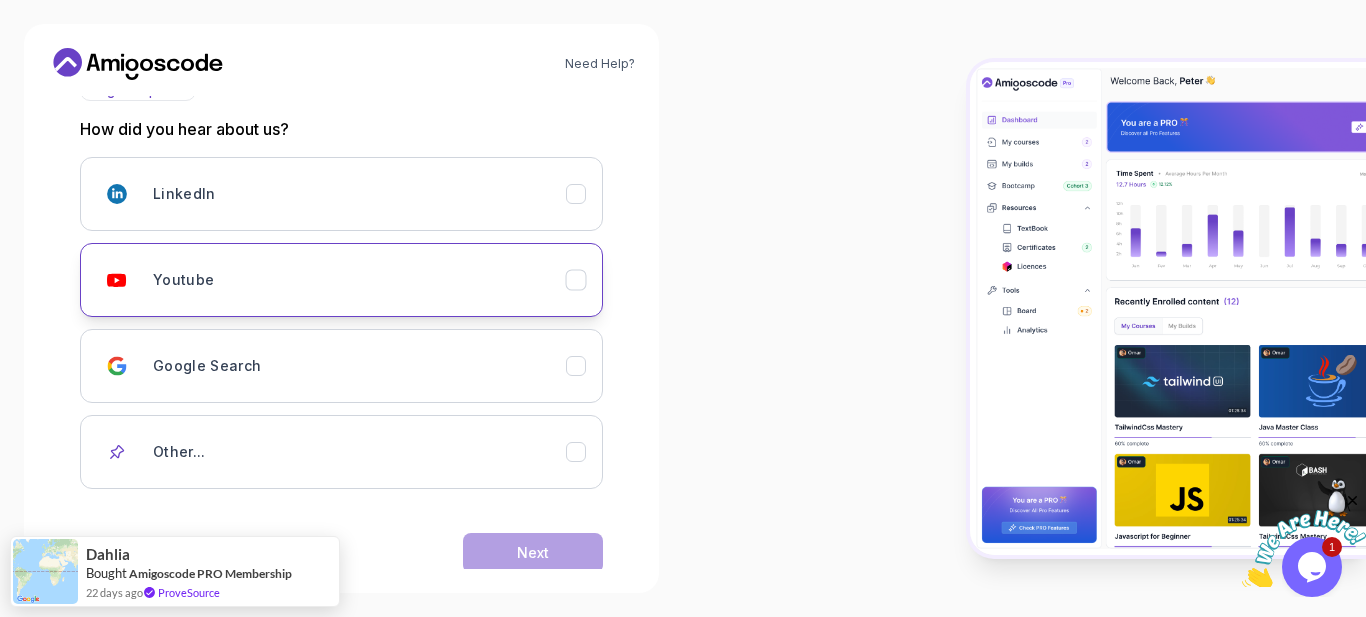 click on "Youtube" at bounding box center [359, 280] 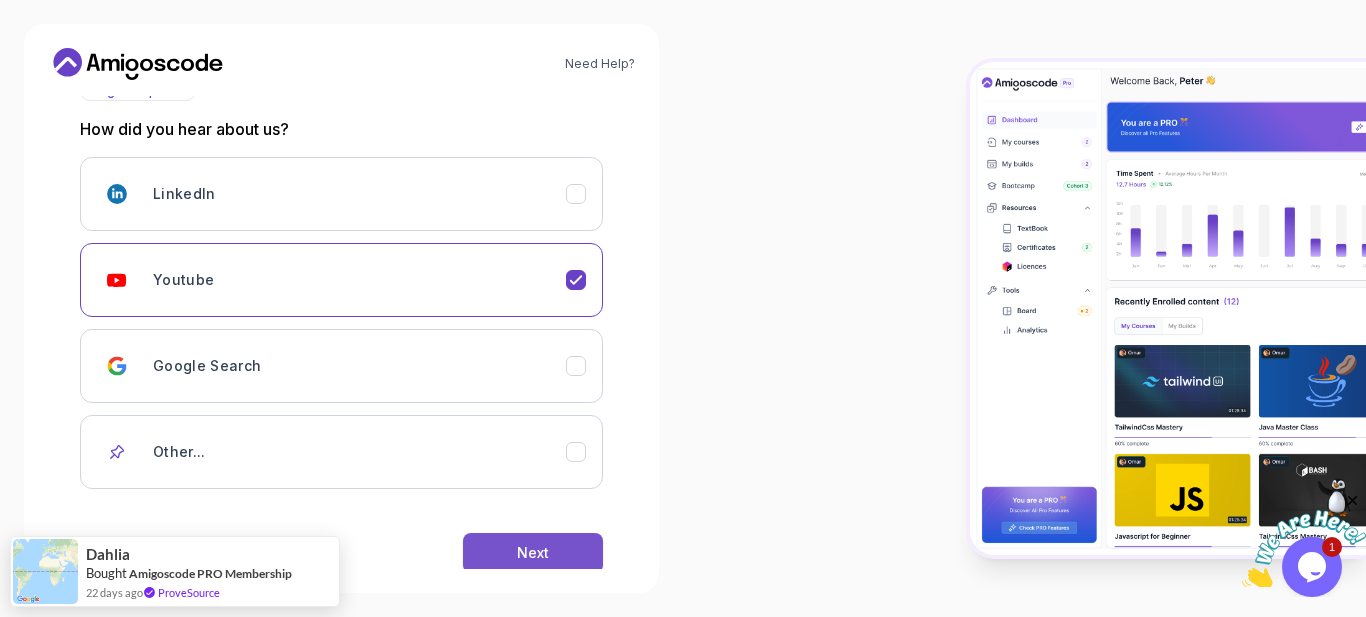 click on "Next" at bounding box center [533, 553] 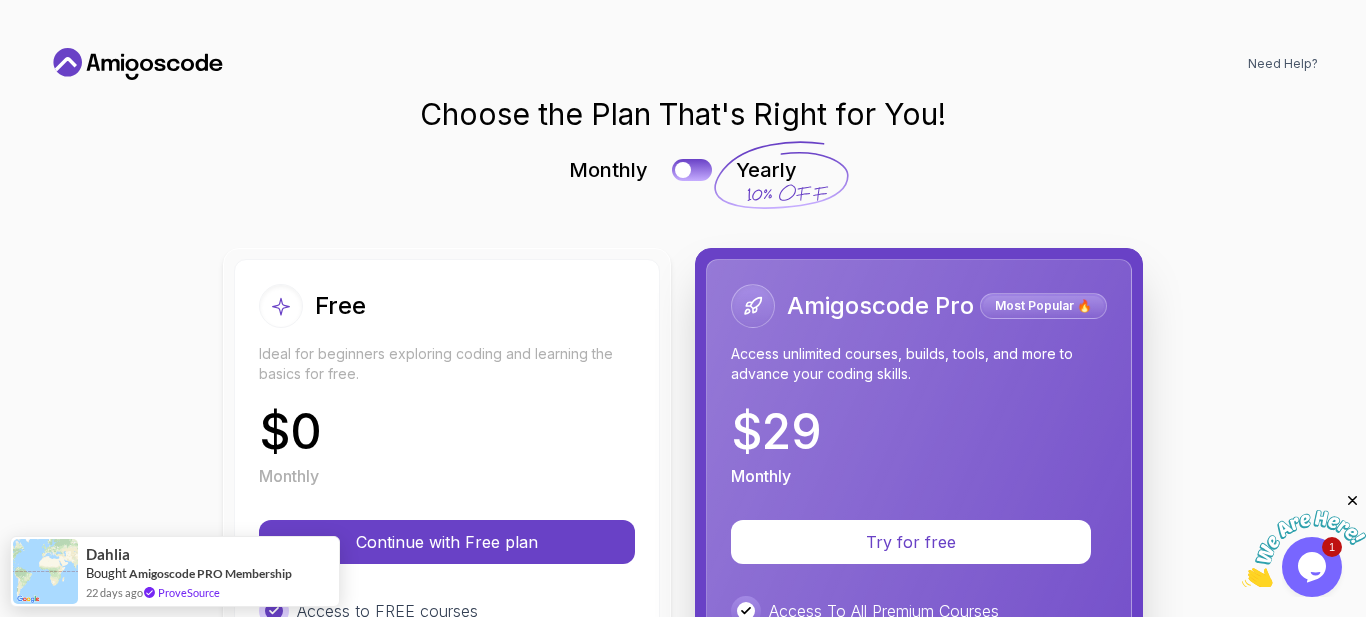 scroll, scrollTop: 0, scrollLeft: 0, axis: both 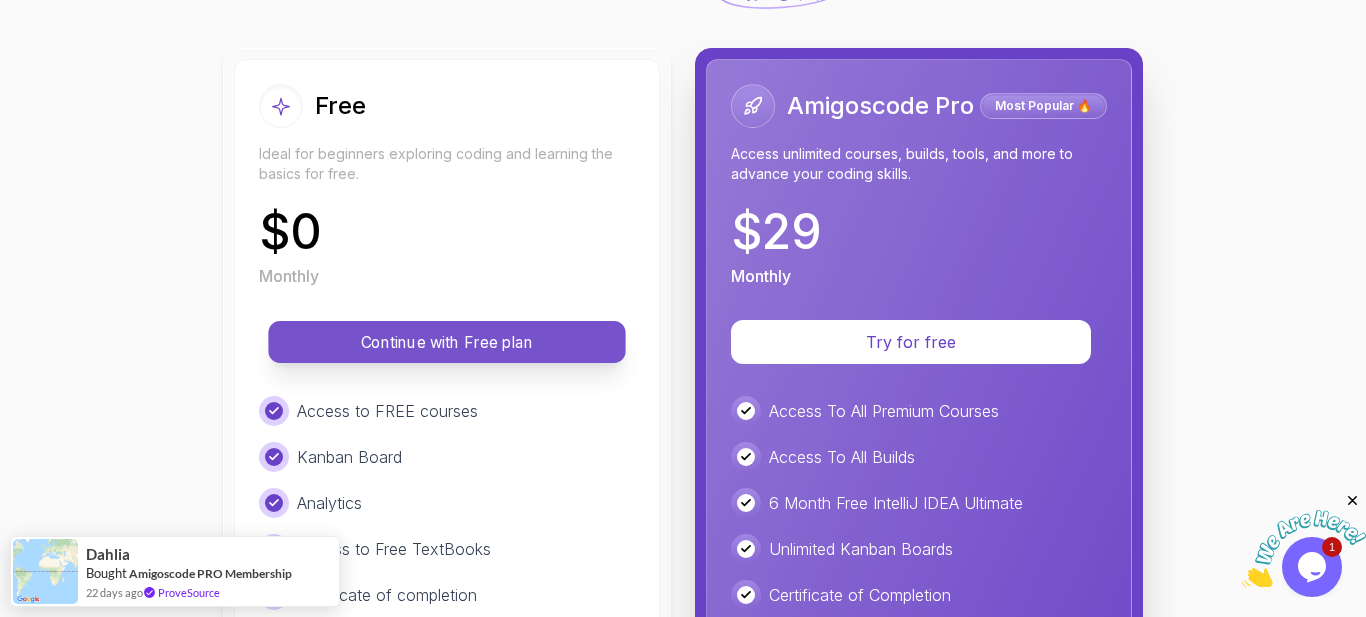 click on "Continue with Free plan" at bounding box center [447, 342] 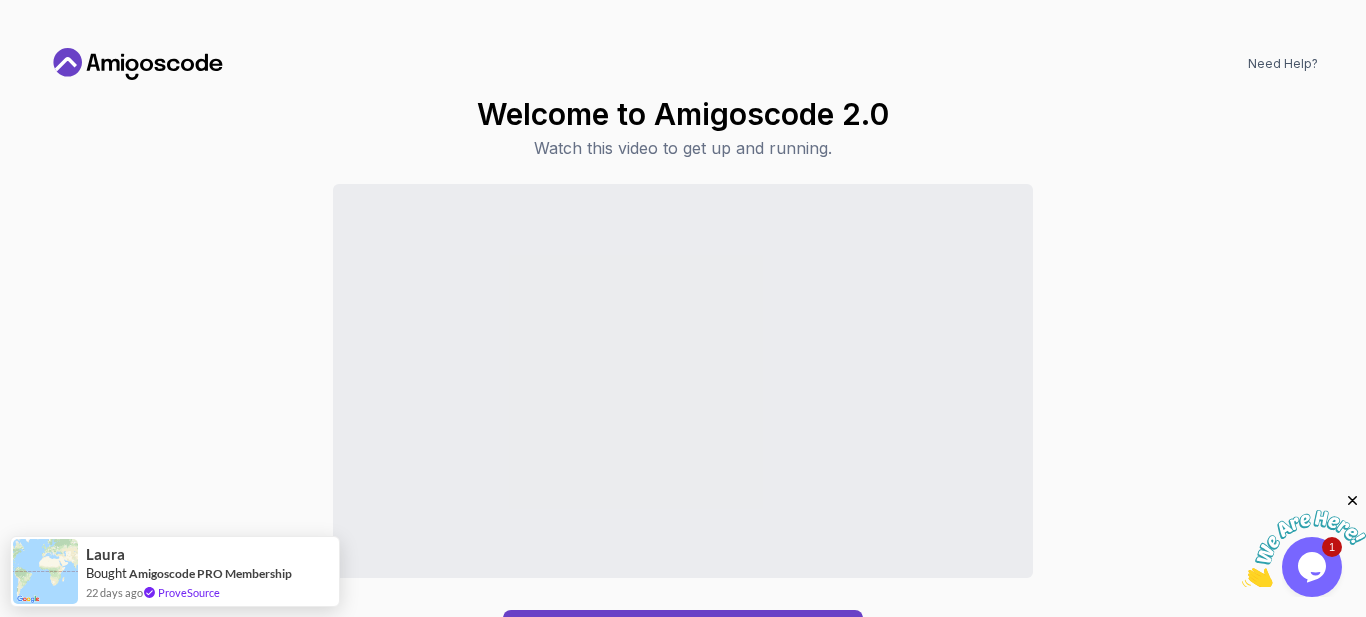 click at bounding box center (1353, 501) 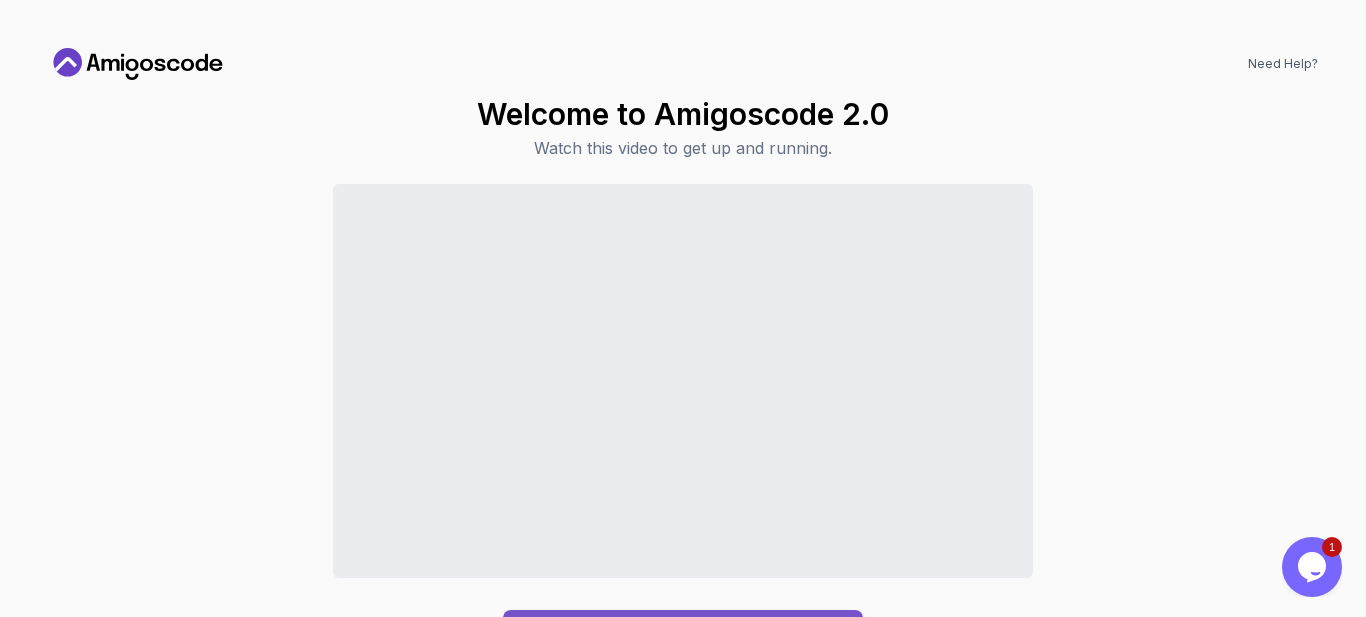 click on "Continue to Dashboard" at bounding box center [683, 634] 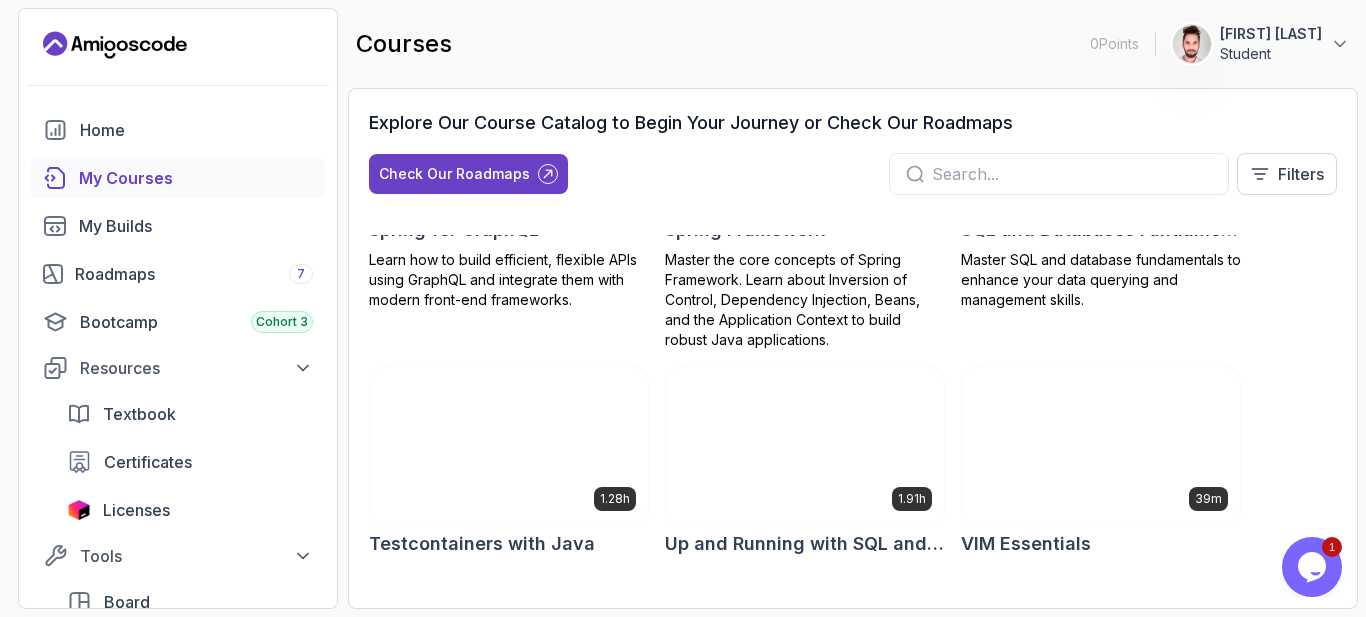 scroll, scrollTop: 3791, scrollLeft: 0, axis: vertical 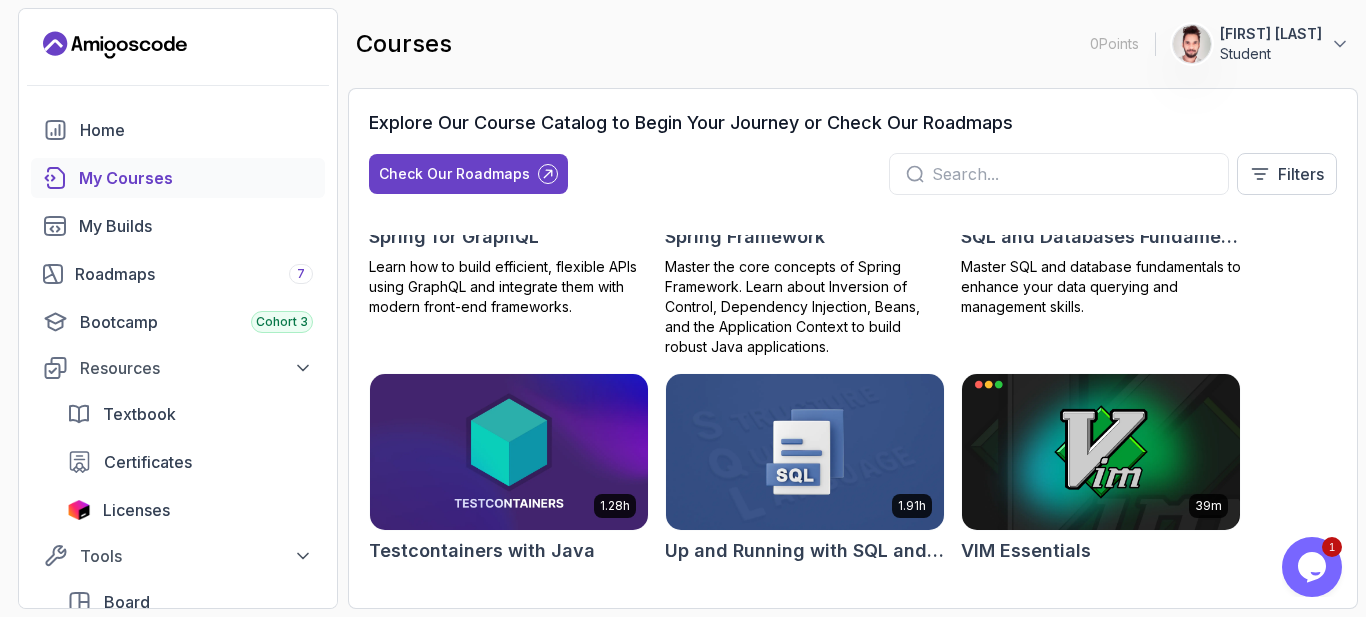 click at bounding box center (1072, 174) 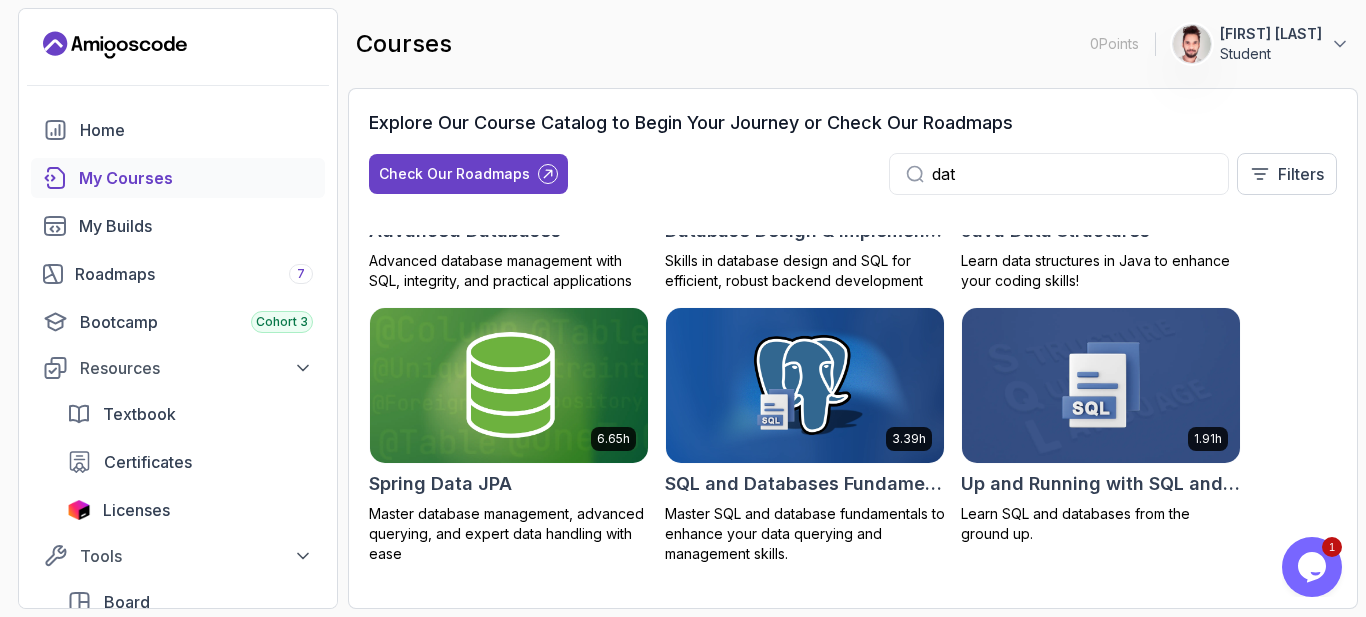 scroll, scrollTop: 182, scrollLeft: 0, axis: vertical 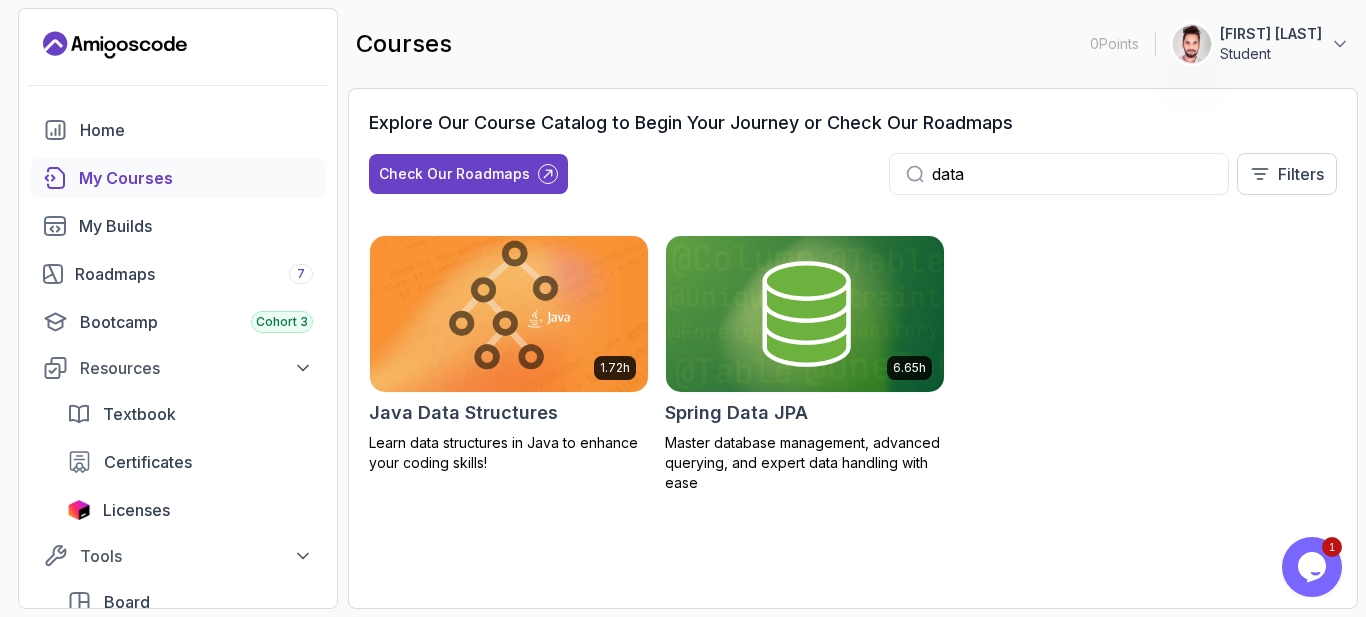 type on "data" 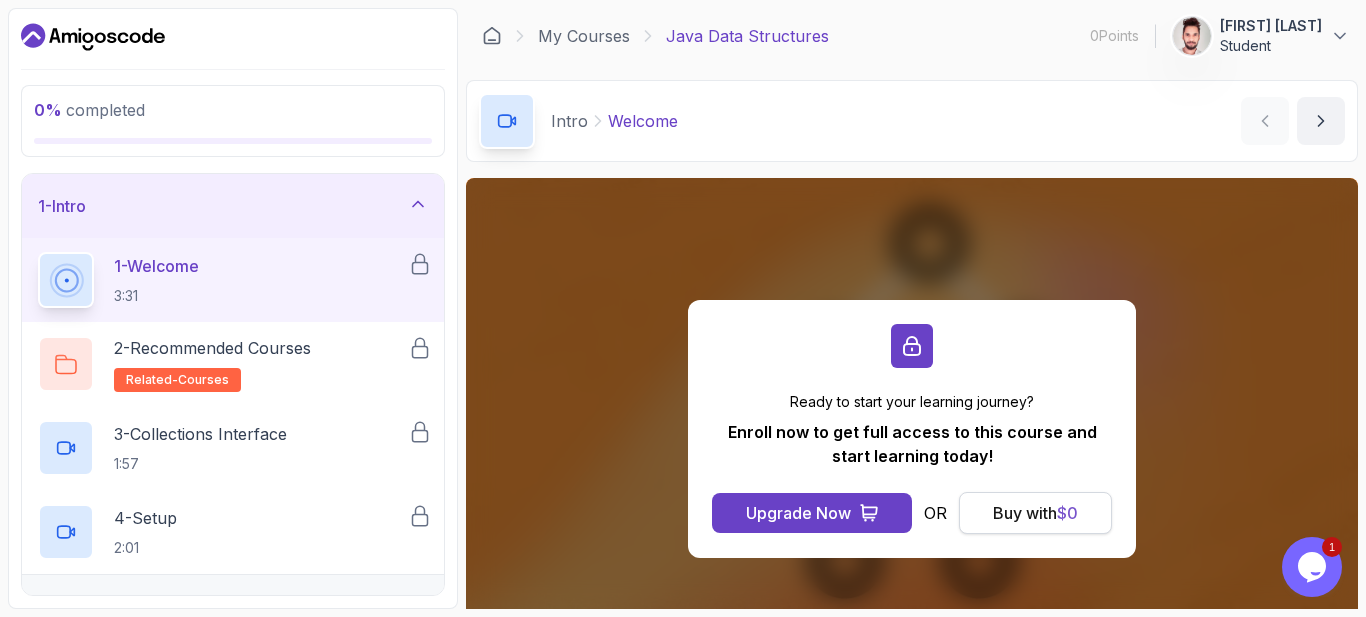 click on "Buy with  $ 0" at bounding box center (1035, 513) 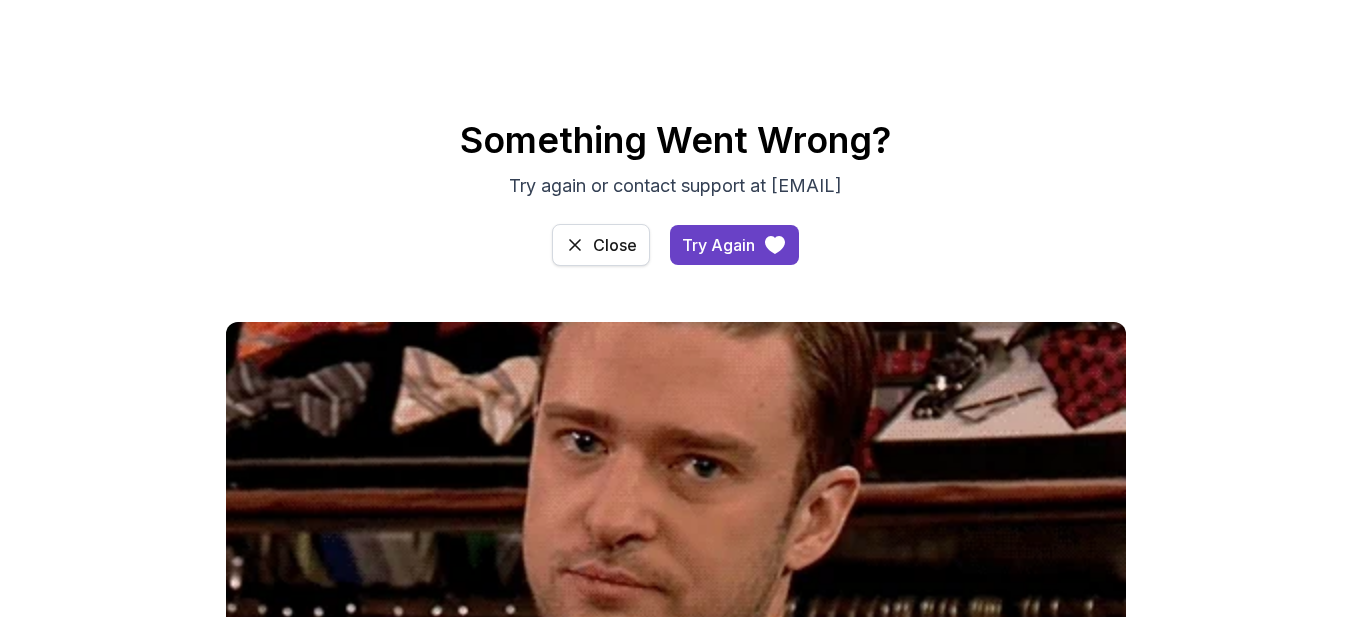 scroll, scrollTop: 0, scrollLeft: 0, axis: both 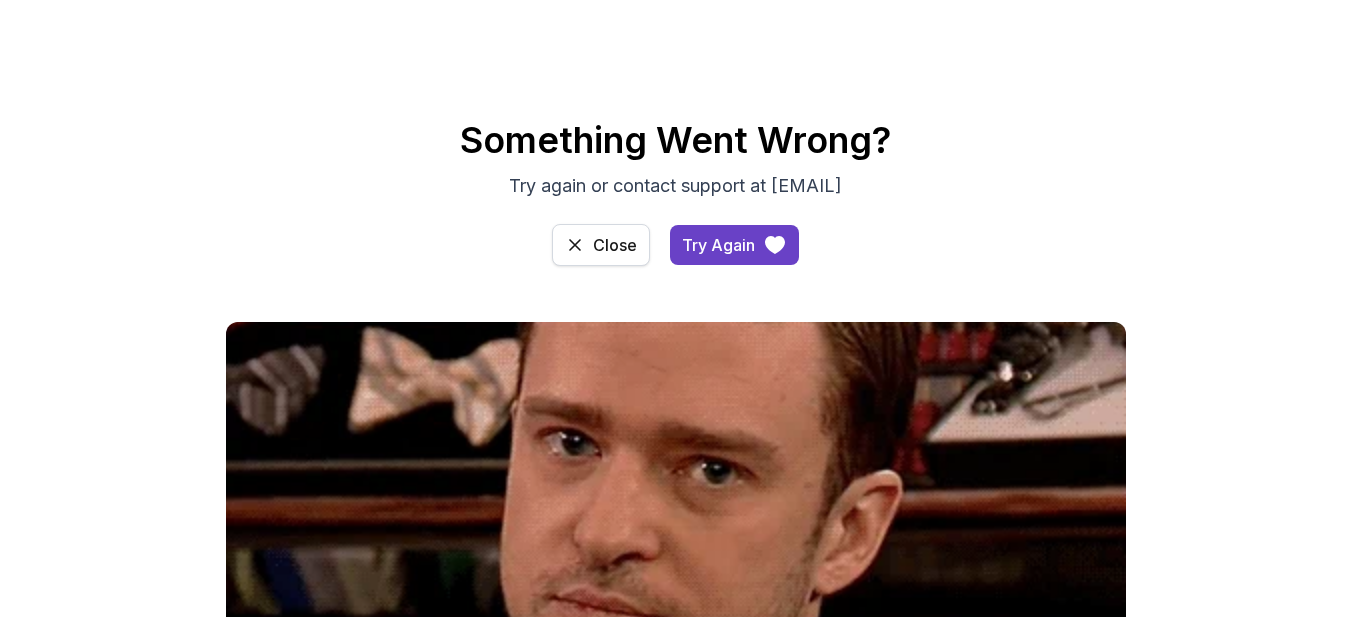 click 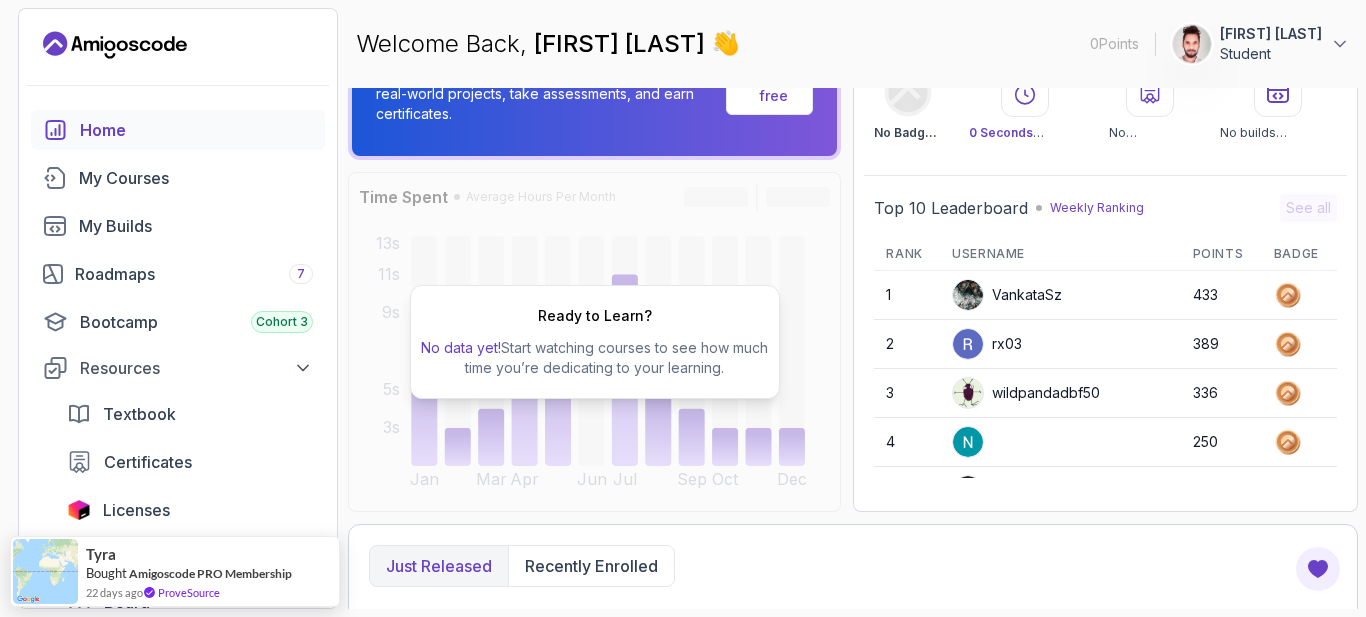 scroll, scrollTop: 100, scrollLeft: 0, axis: vertical 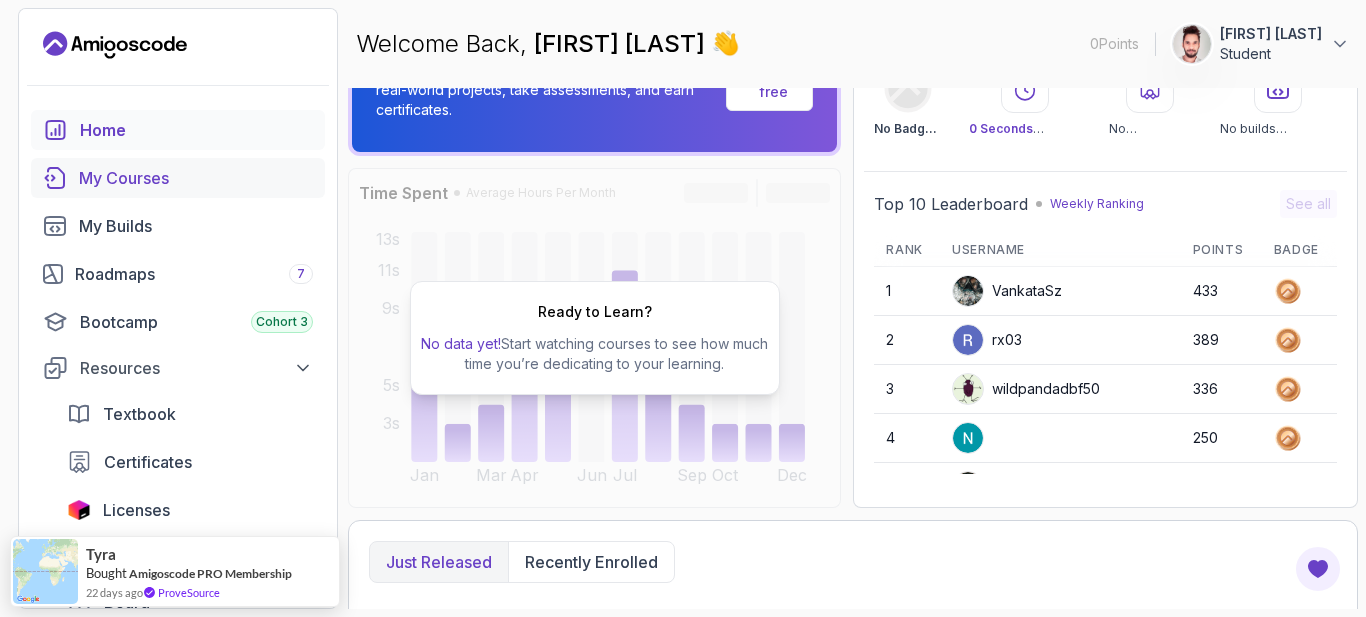 click on "My Courses" at bounding box center [196, 178] 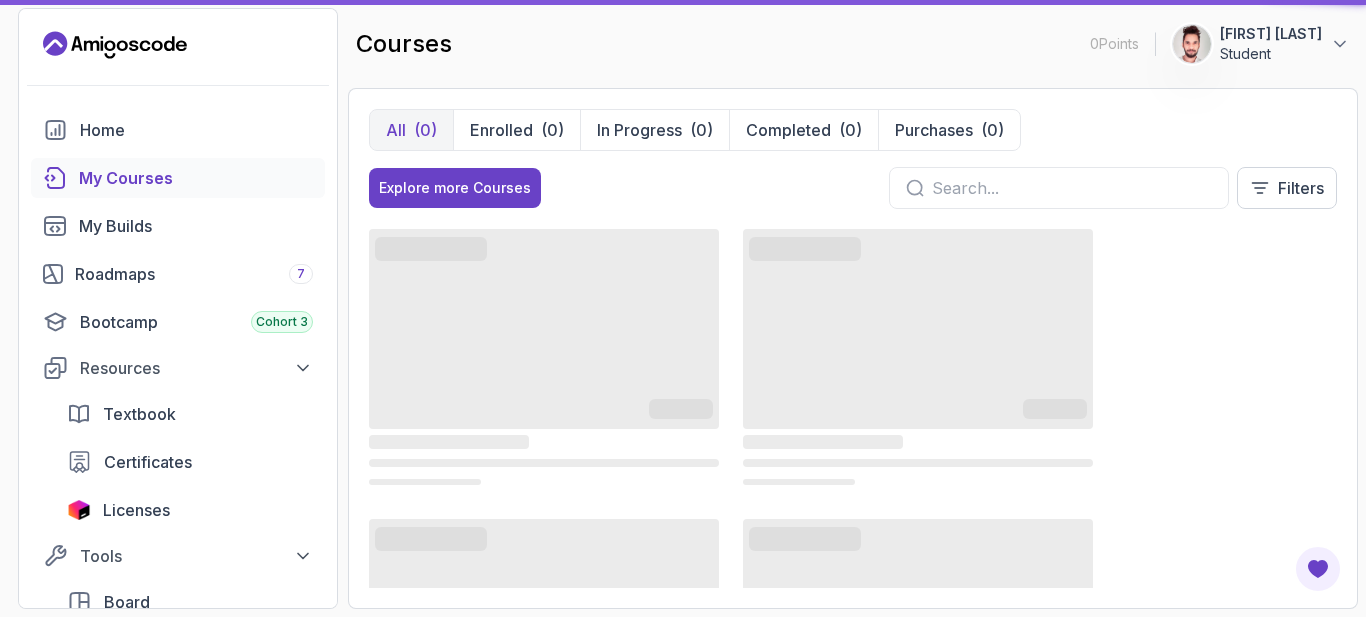 scroll, scrollTop: 0, scrollLeft: 0, axis: both 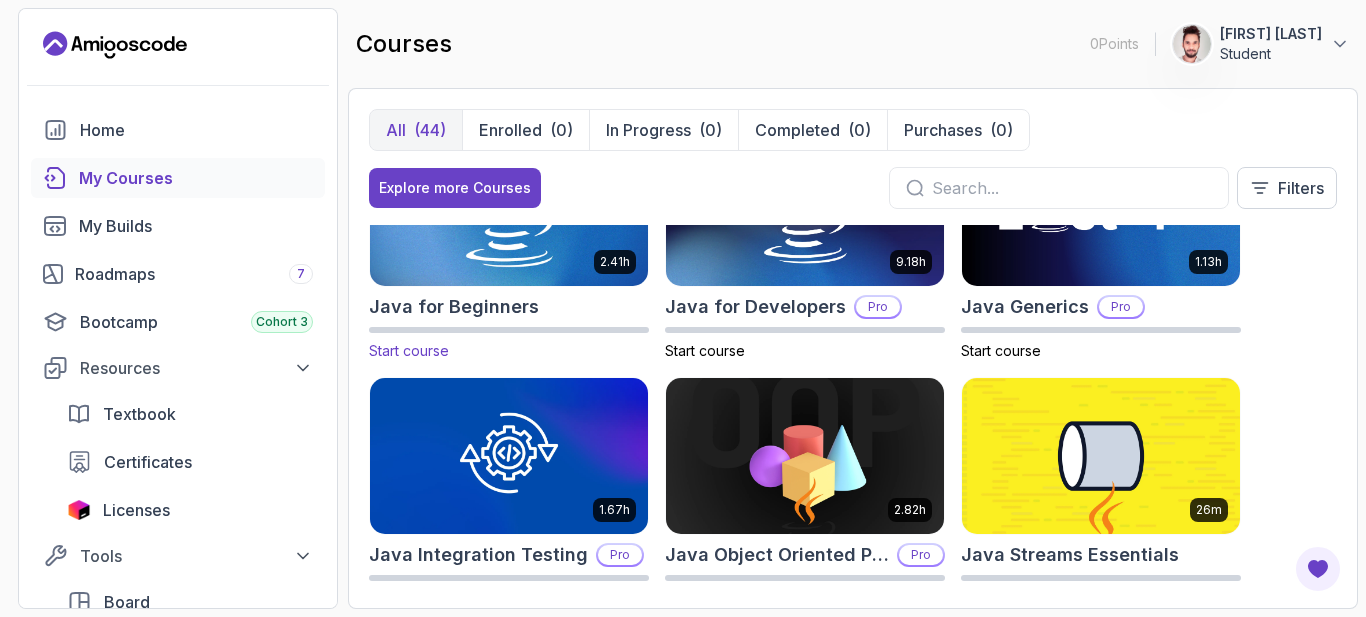 click at bounding box center [509, 208] 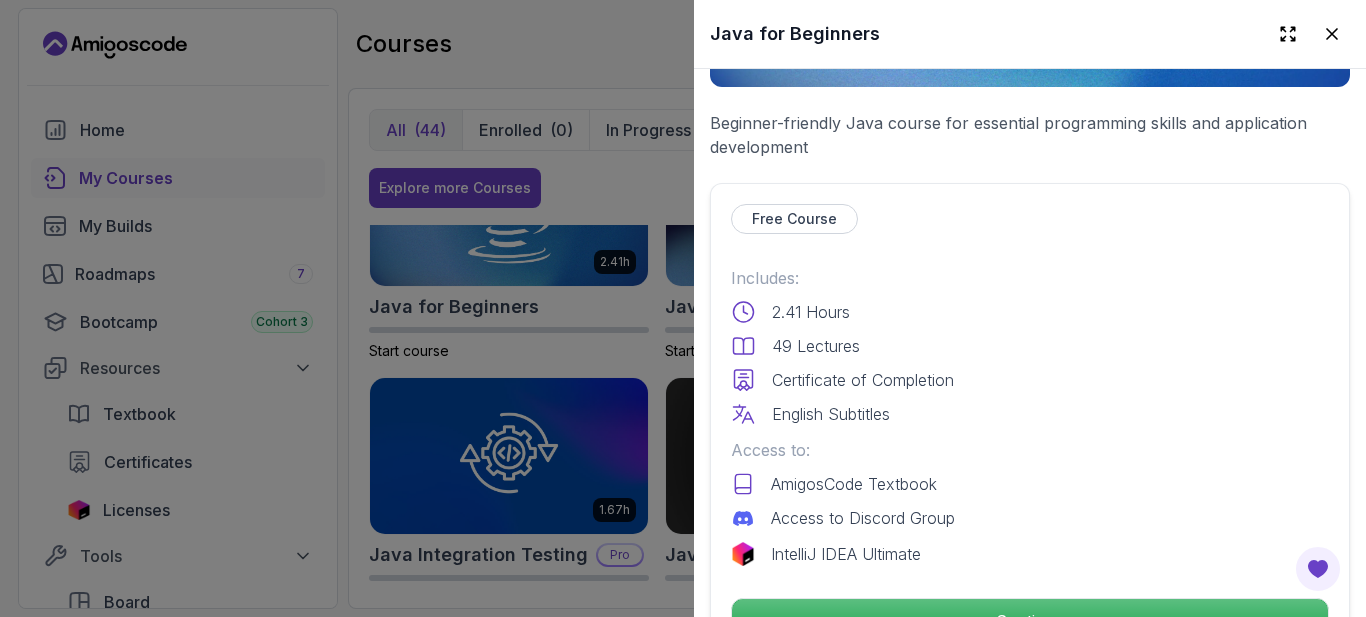 scroll, scrollTop: 367, scrollLeft: 0, axis: vertical 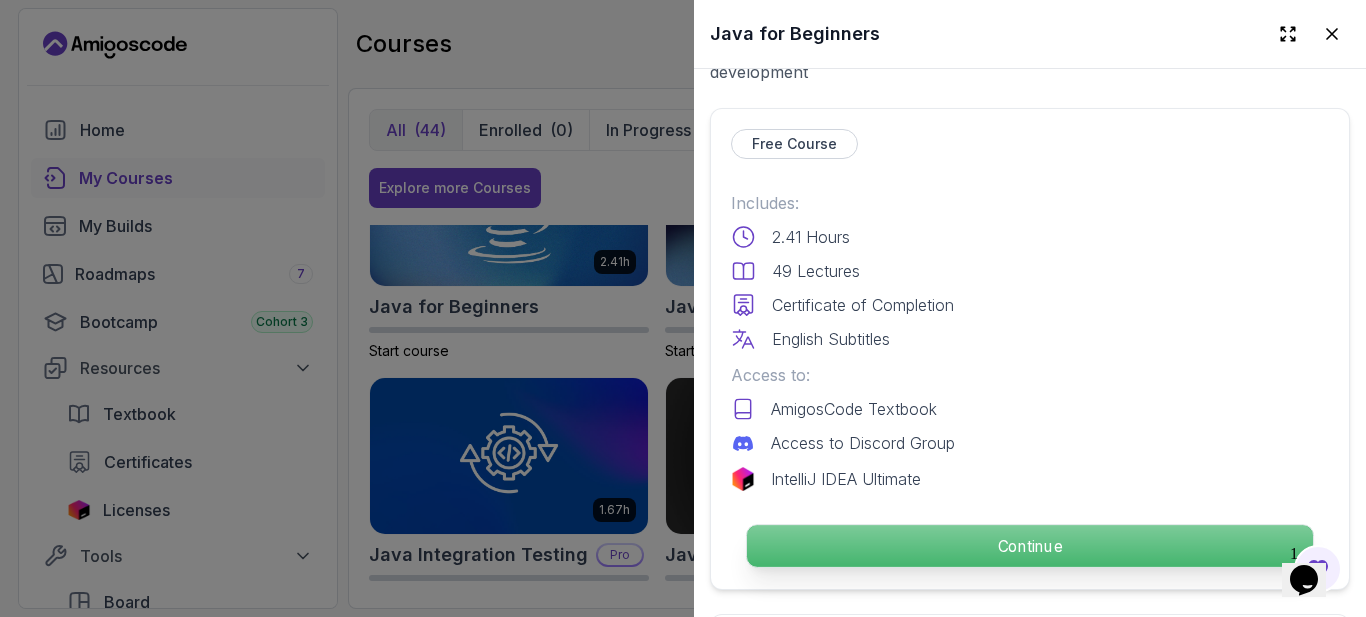 click on "Continue" at bounding box center [1030, 546] 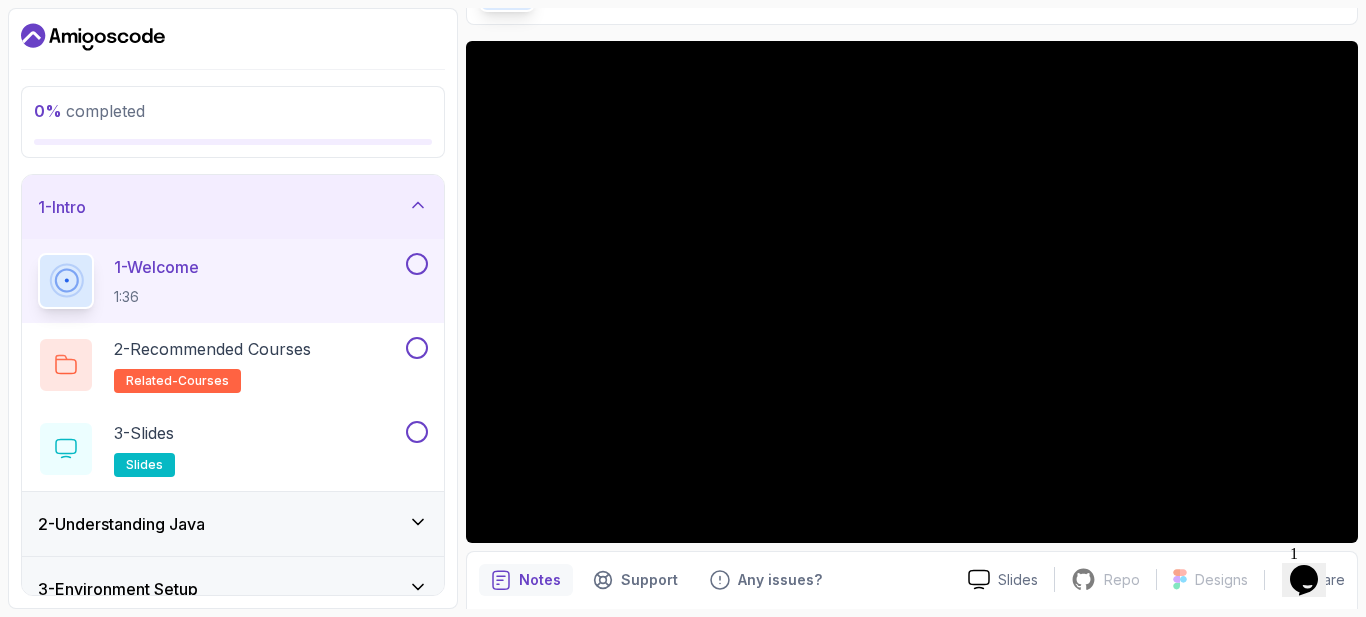 scroll, scrollTop: 167, scrollLeft: 0, axis: vertical 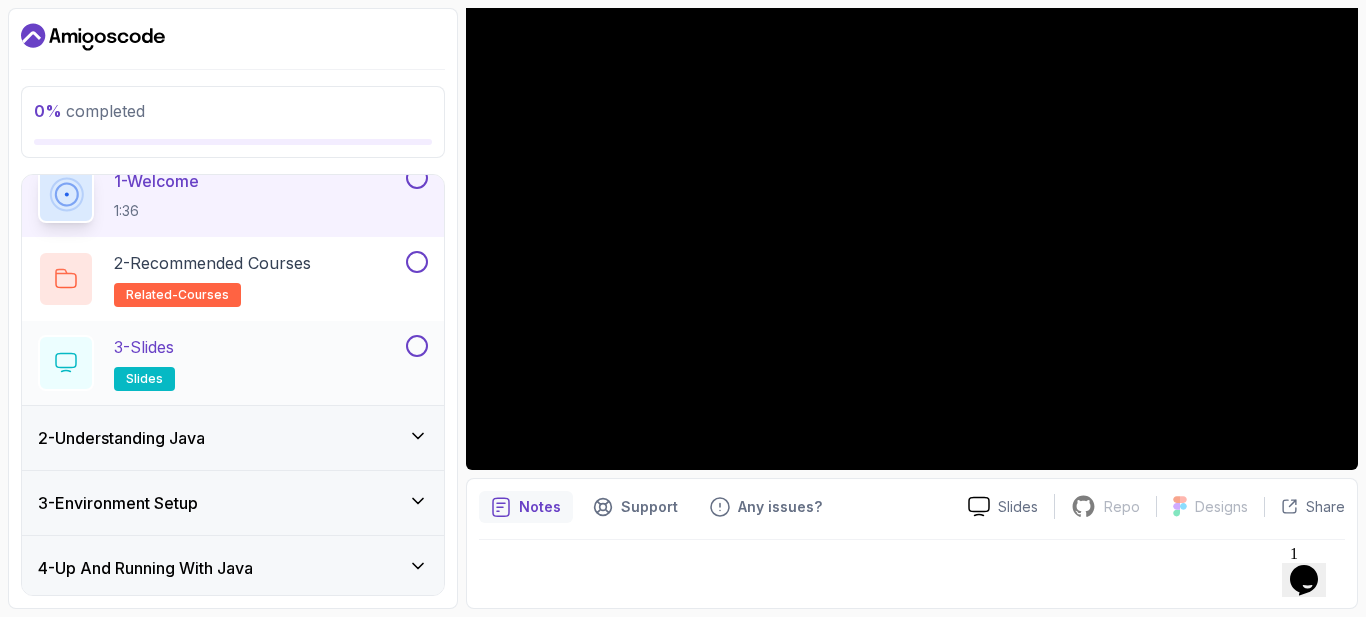 click on "2  -  Recommended Courses" at bounding box center [212, 263] 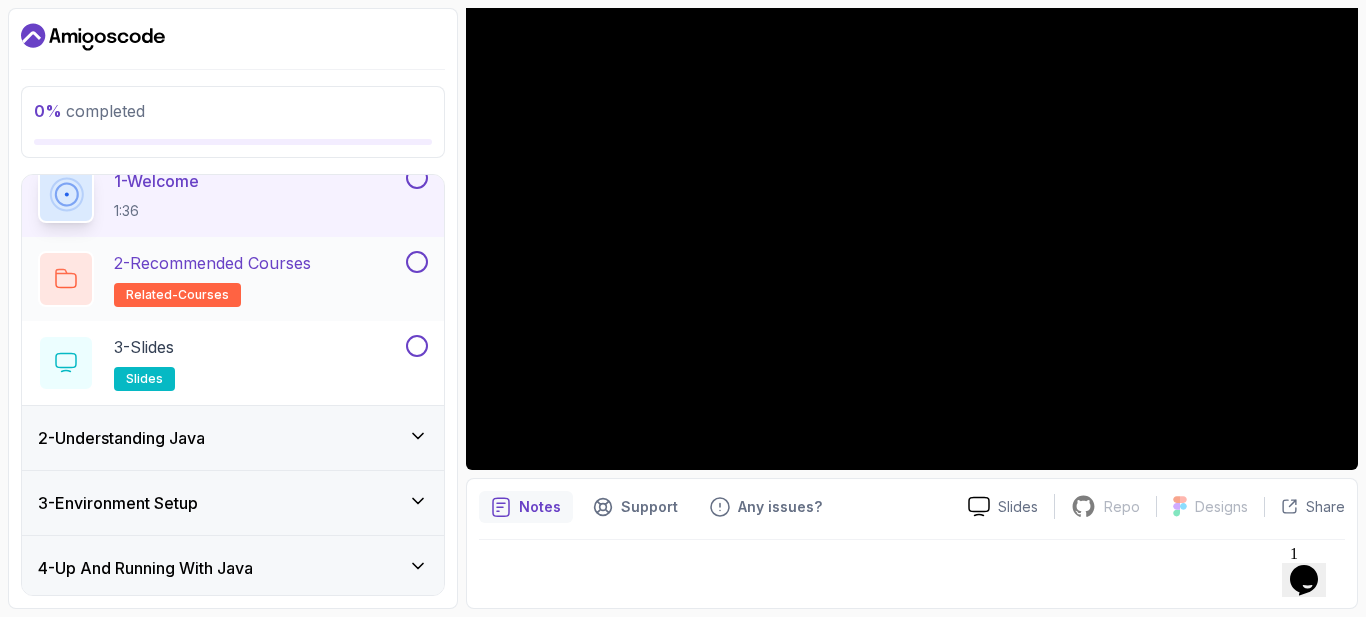 scroll, scrollTop: 0, scrollLeft: 0, axis: both 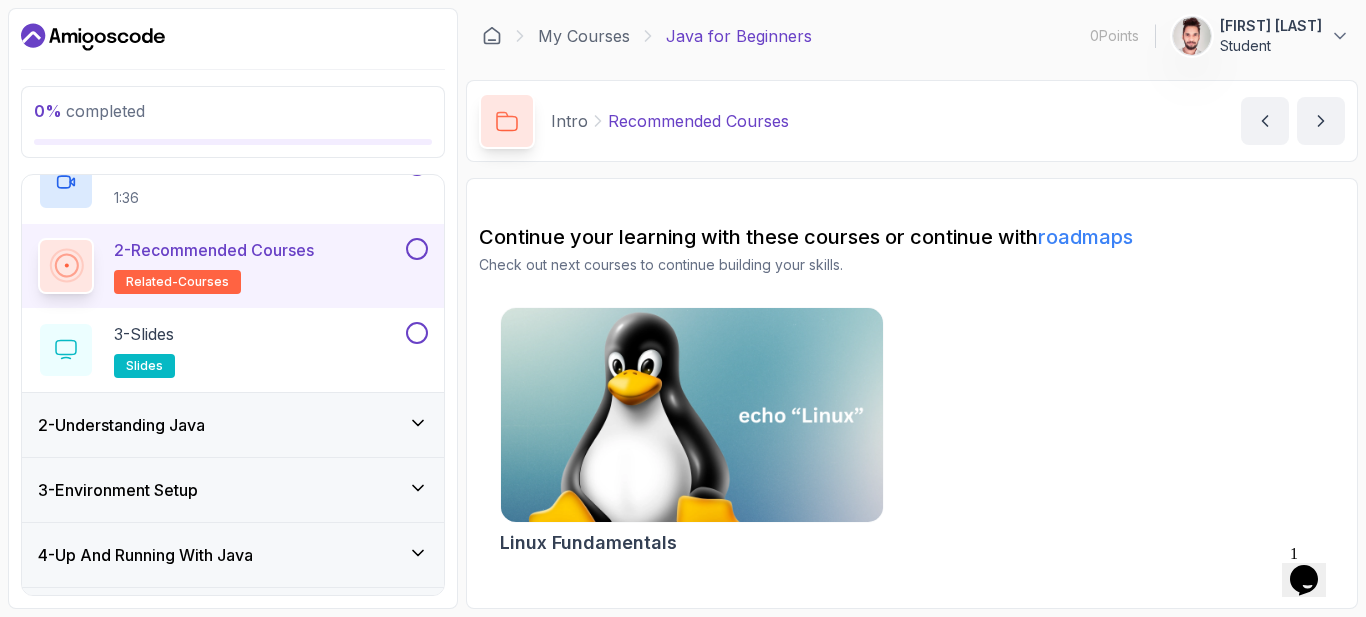 click at bounding box center [691, 415] 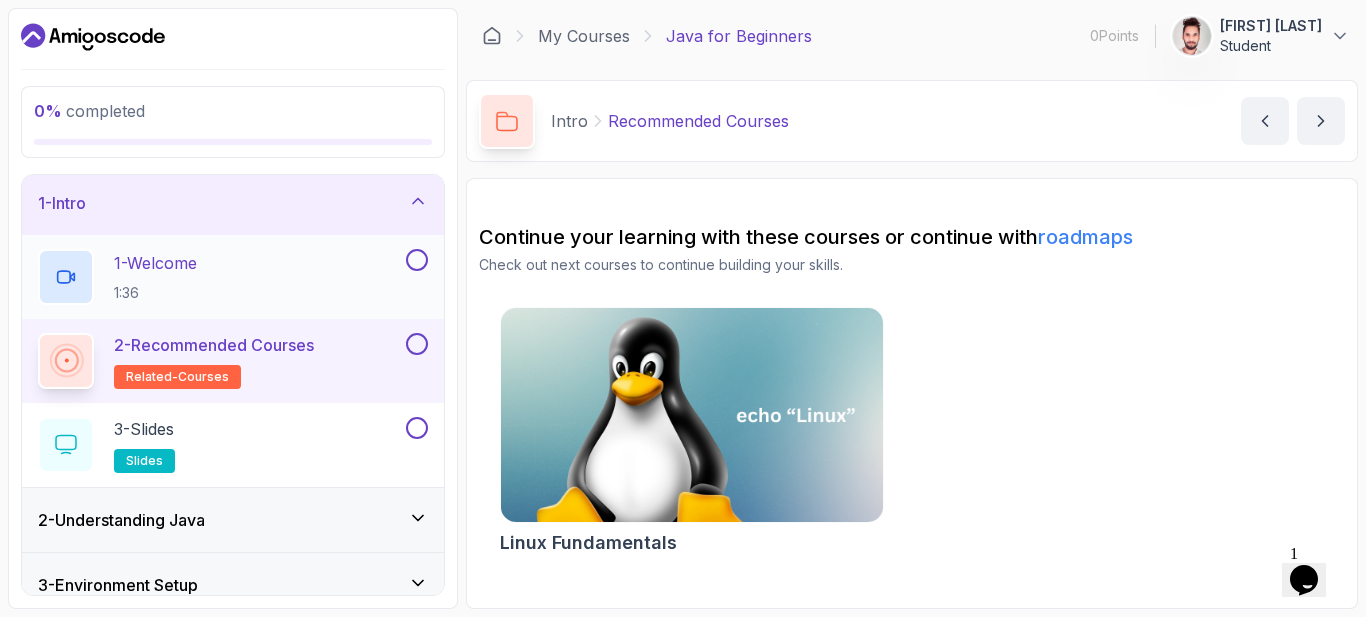 scroll, scrollTop: 0, scrollLeft: 0, axis: both 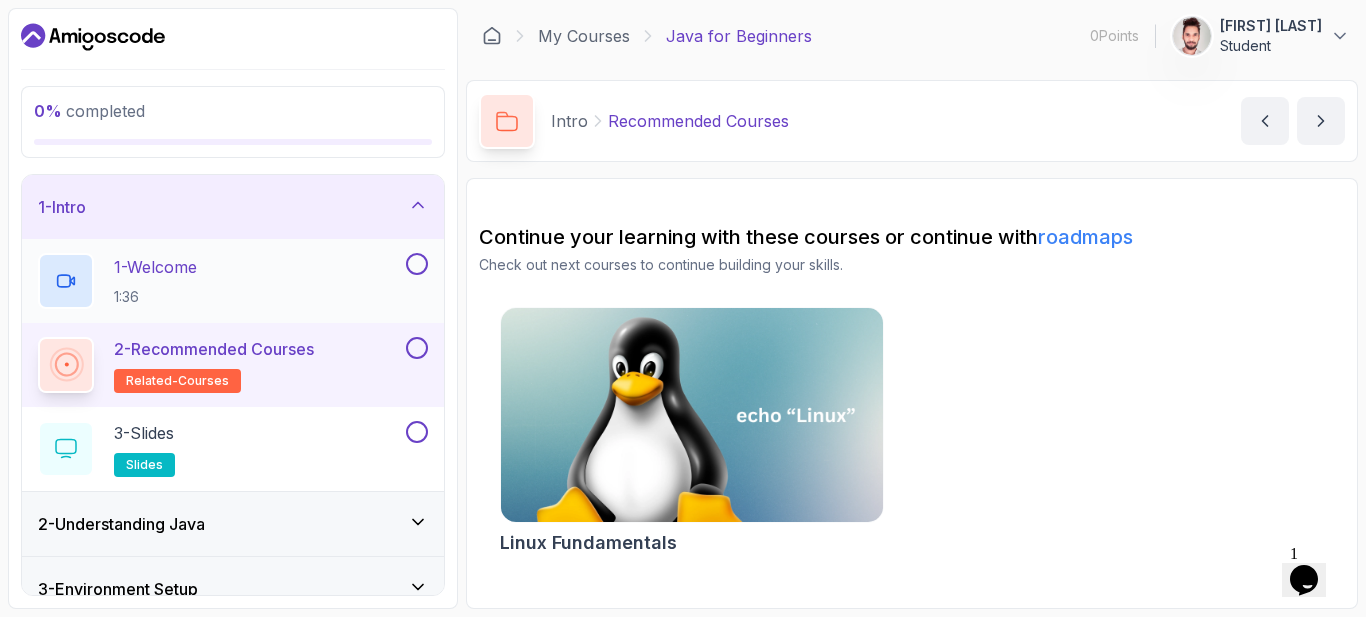 click on "1  -  Welcome" at bounding box center [155, 267] 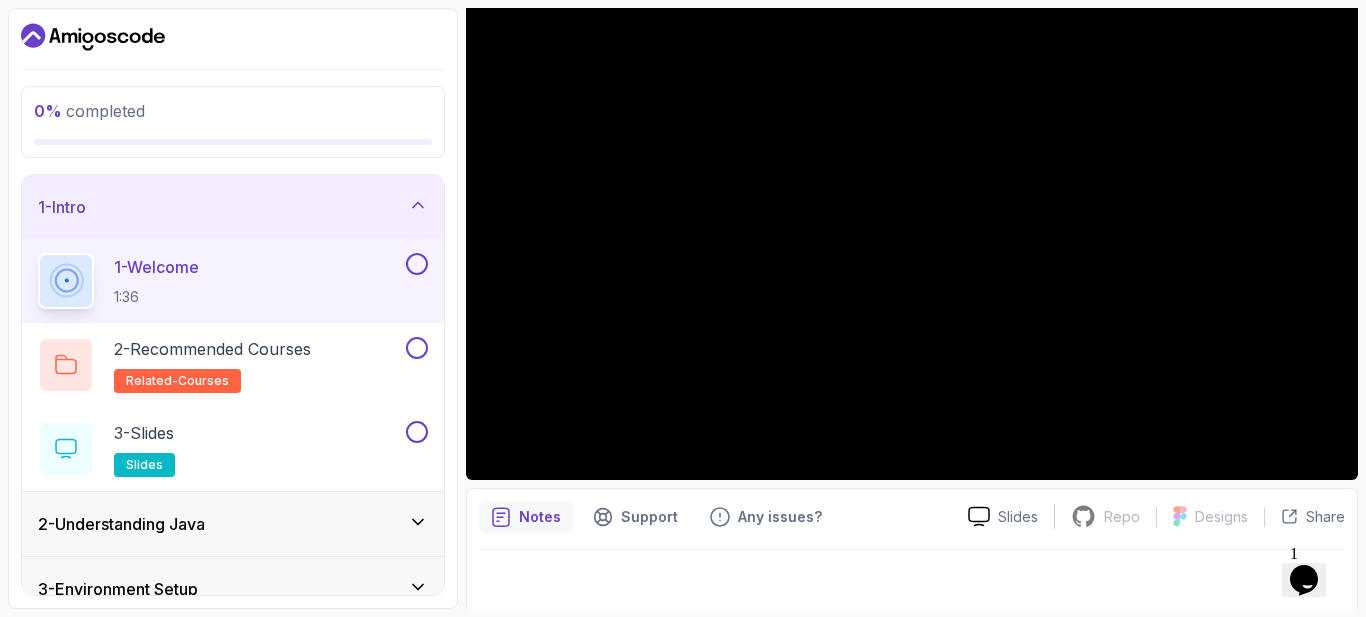 scroll, scrollTop: 210, scrollLeft: 0, axis: vertical 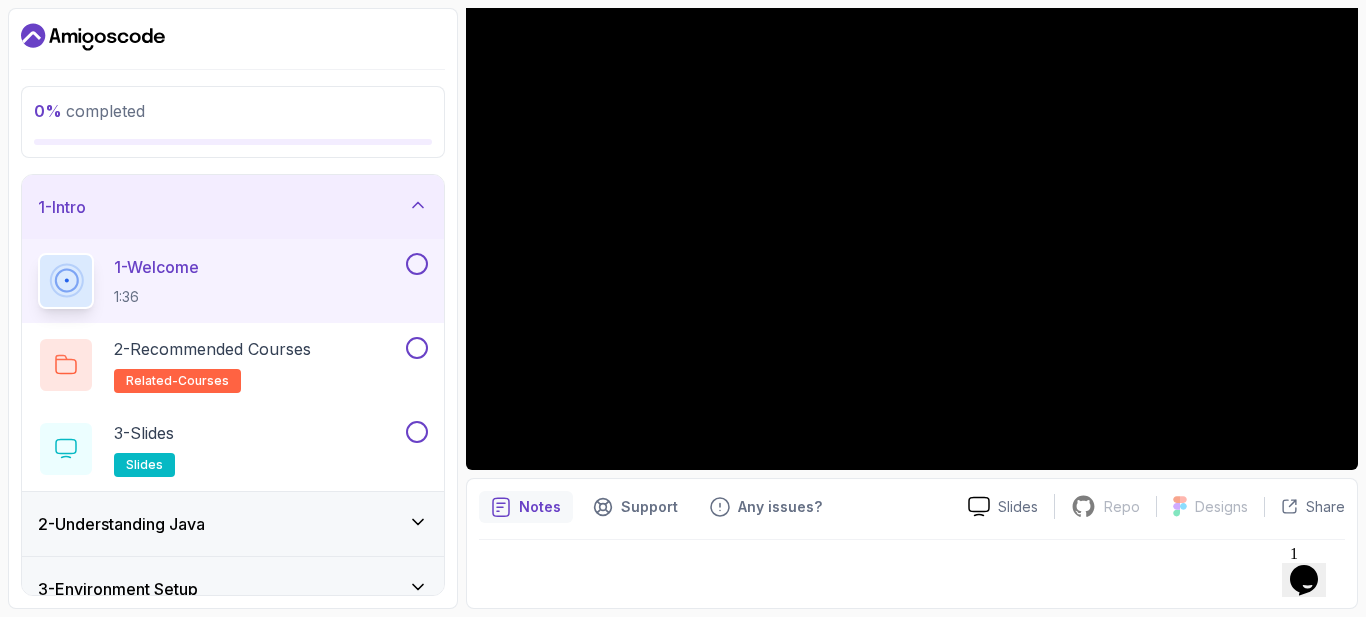 click on "Notes" at bounding box center (540, 507) 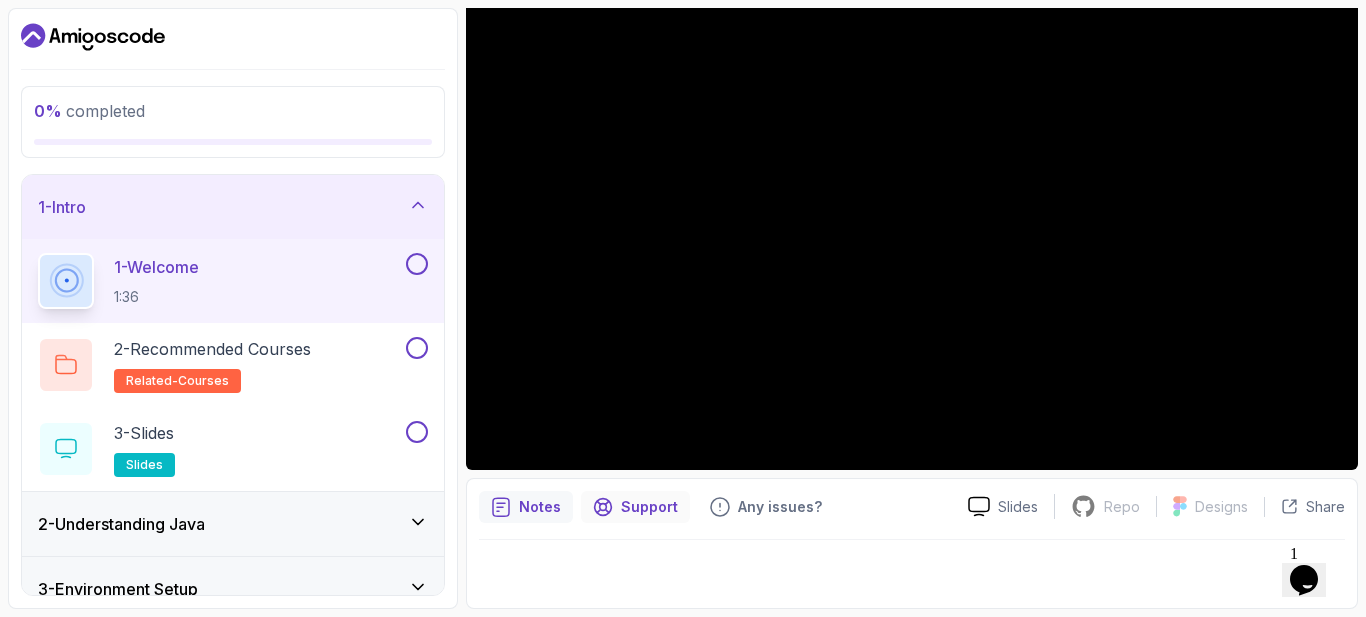 click on "Support" at bounding box center [649, 507] 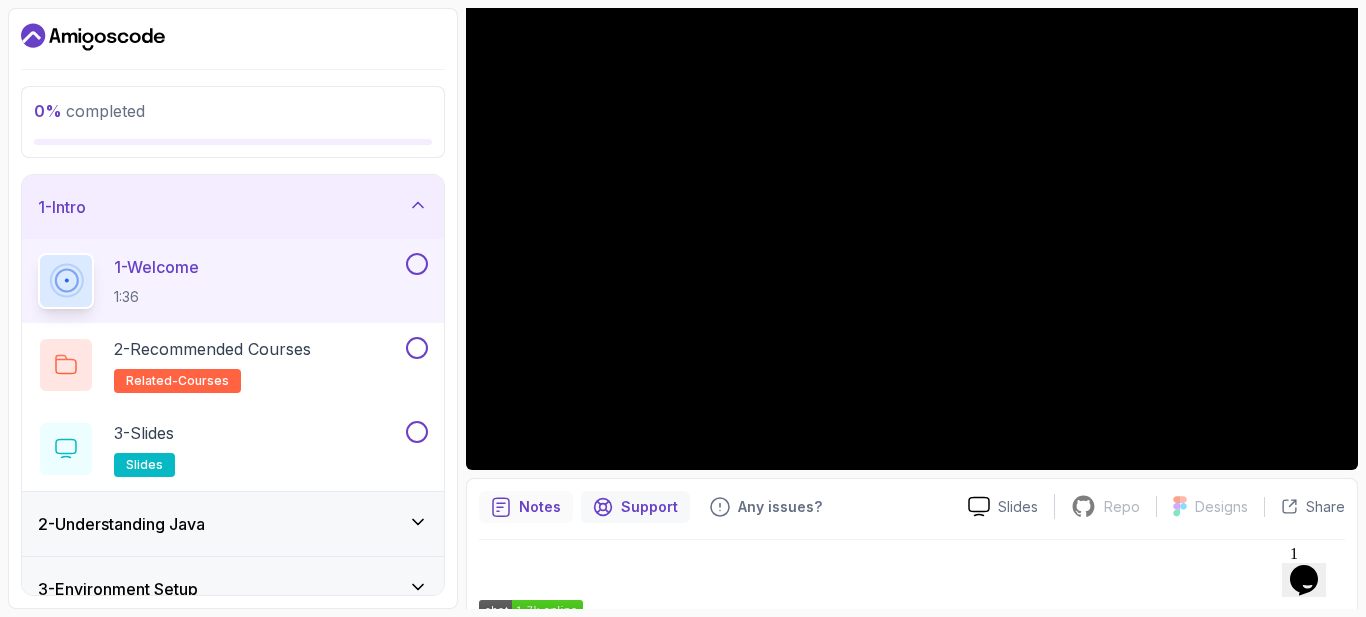 click on "Notes" at bounding box center (526, 507) 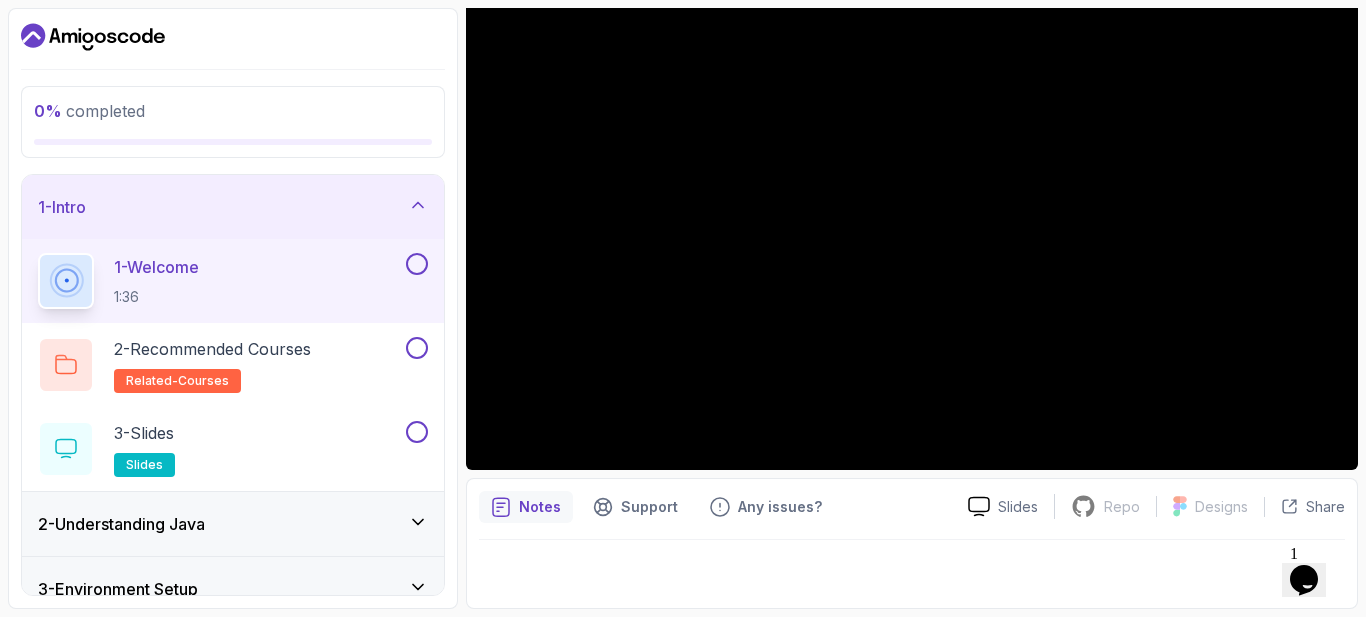 click on "Slides Repo Repository not available Designs Design not available Share" at bounding box center [1148, 507] 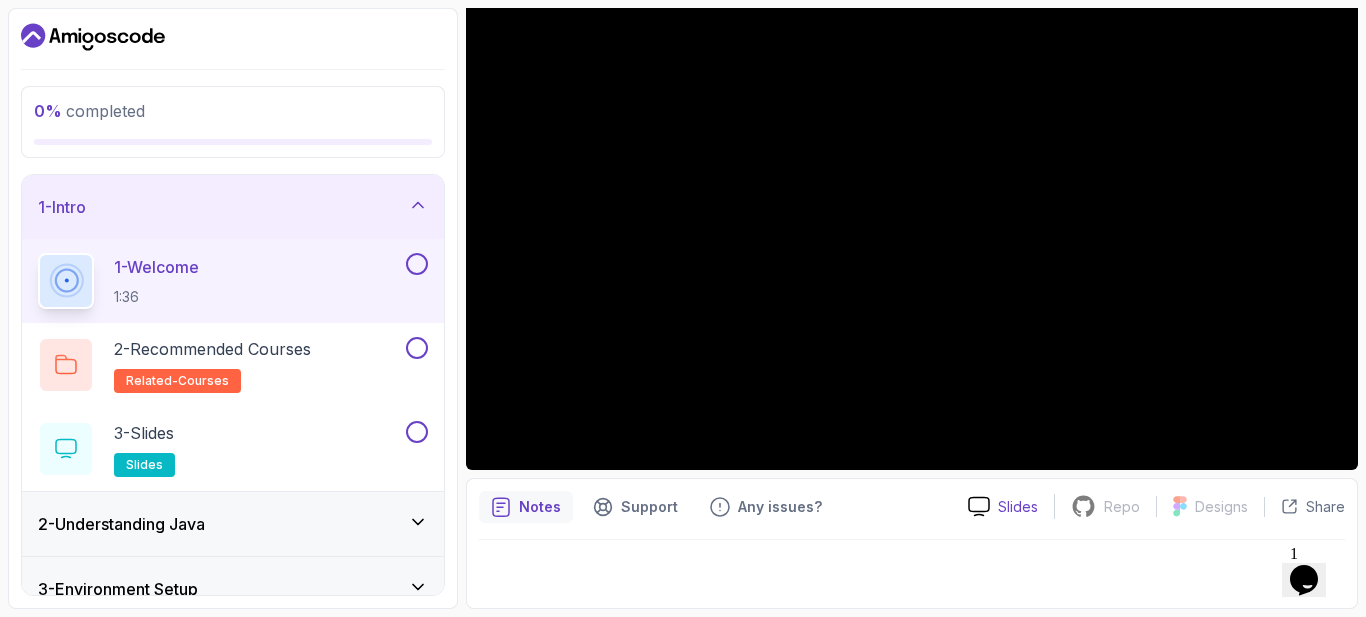 click 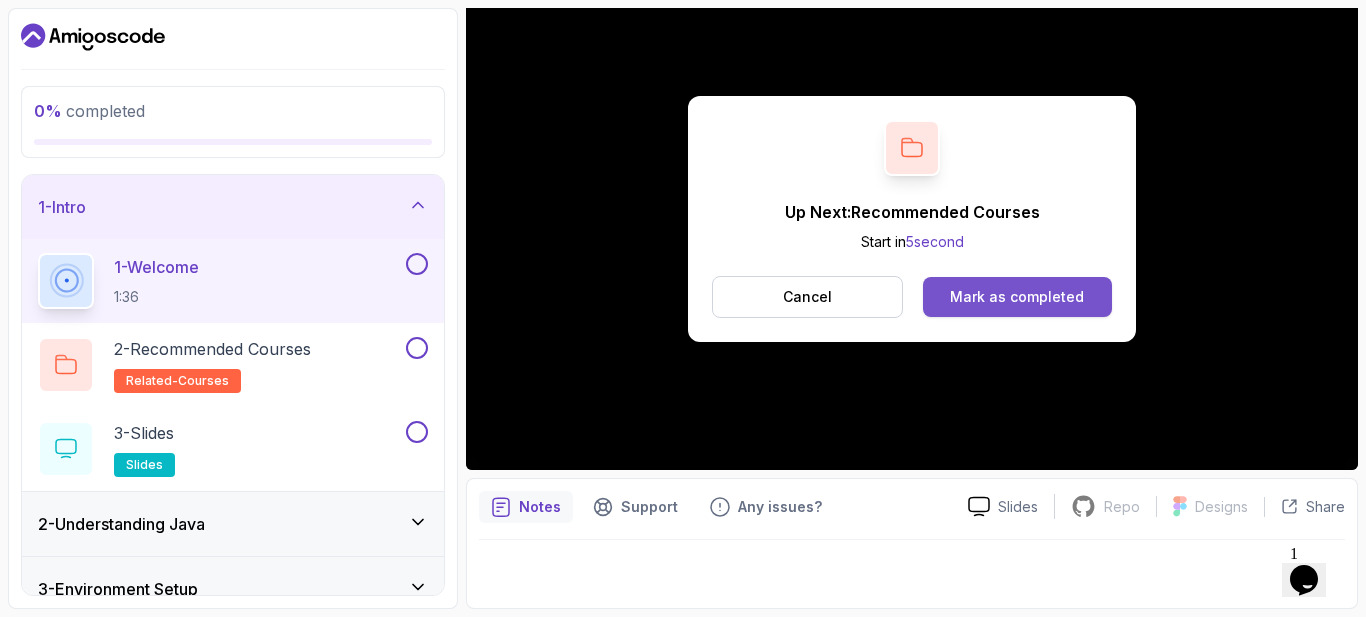 click on "Mark as completed" at bounding box center [1017, 297] 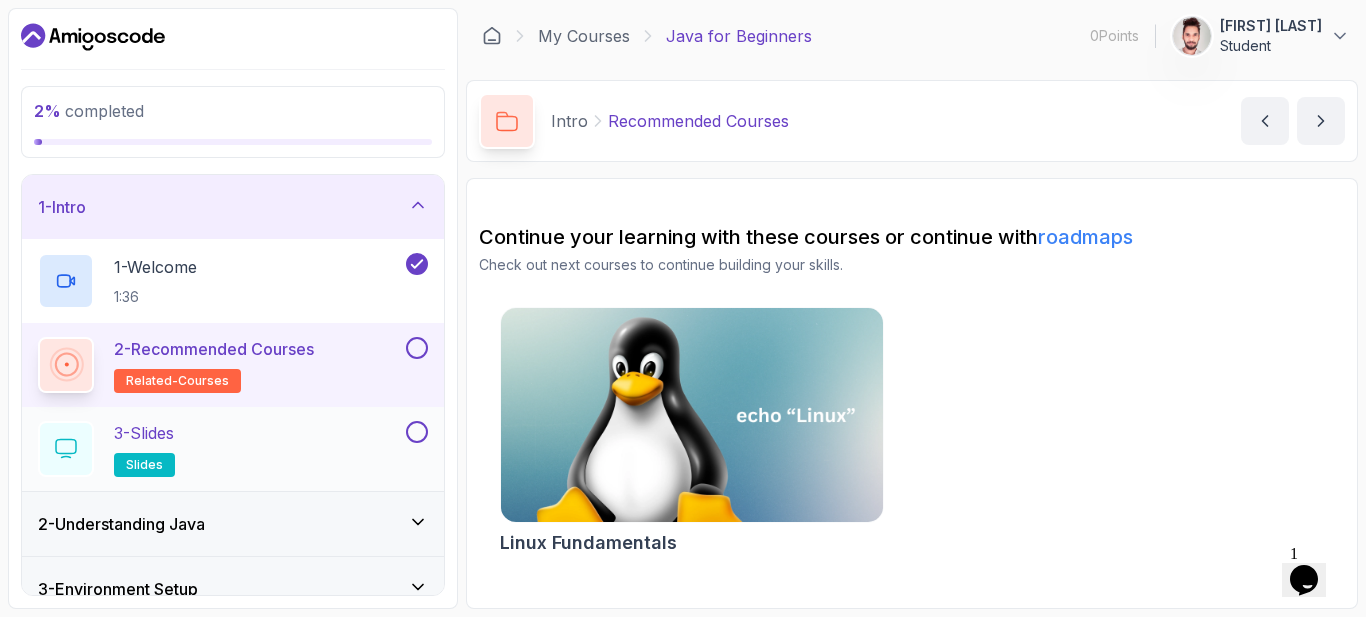 click on "3  -  Slides slides" at bounding box center [220, 449] 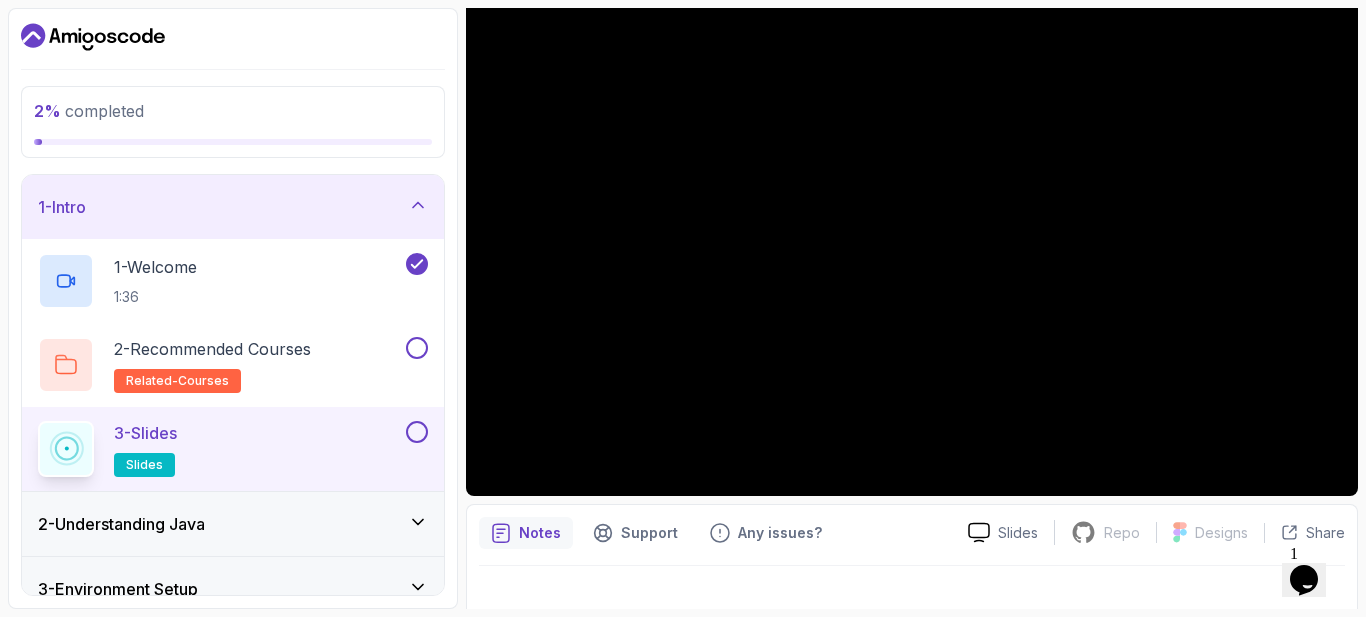 scroll, scrollTop: 200, scrollLeft: 0, axis: vertical 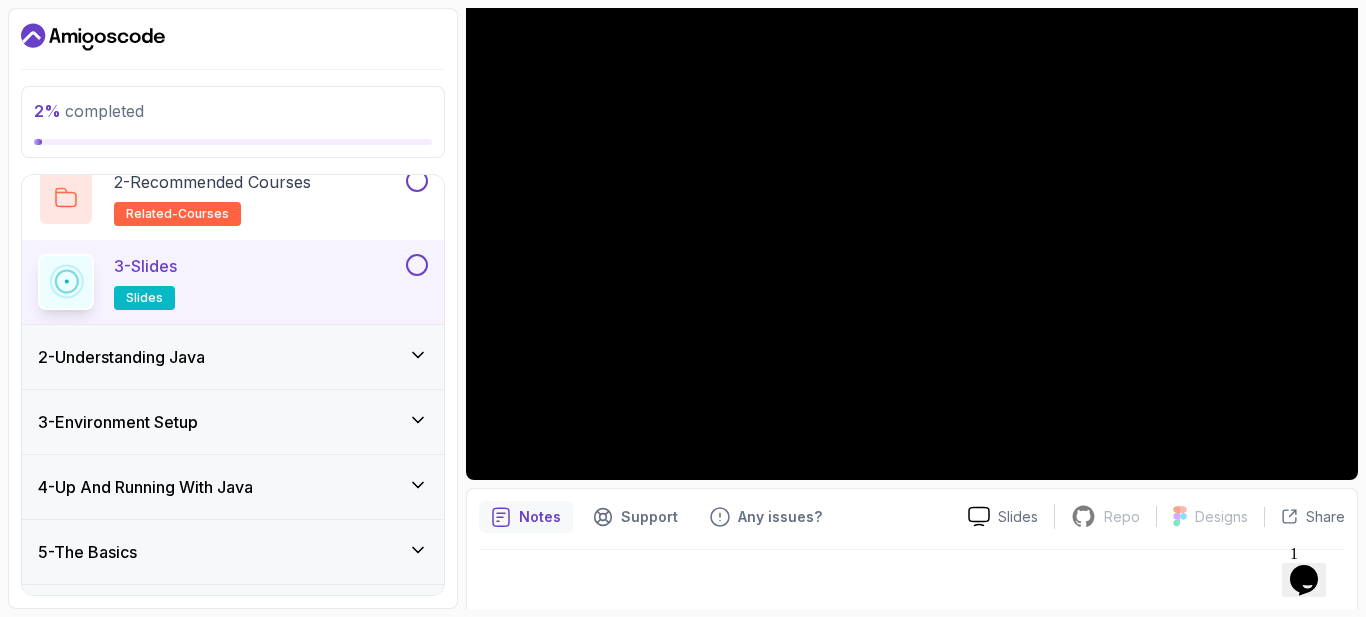 click on "2  -  Understanding Java" at bounding box center (233, 357) 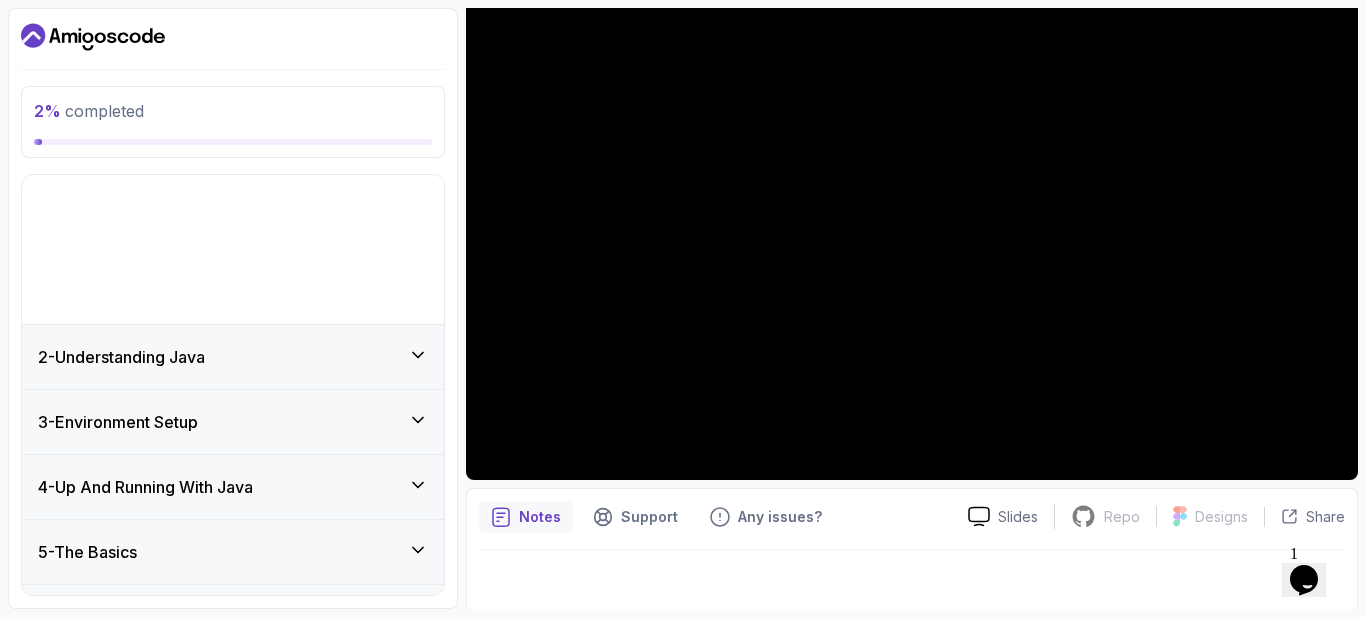scroll, scrollTop: 34, scrollLeft: 0, axis: vertical 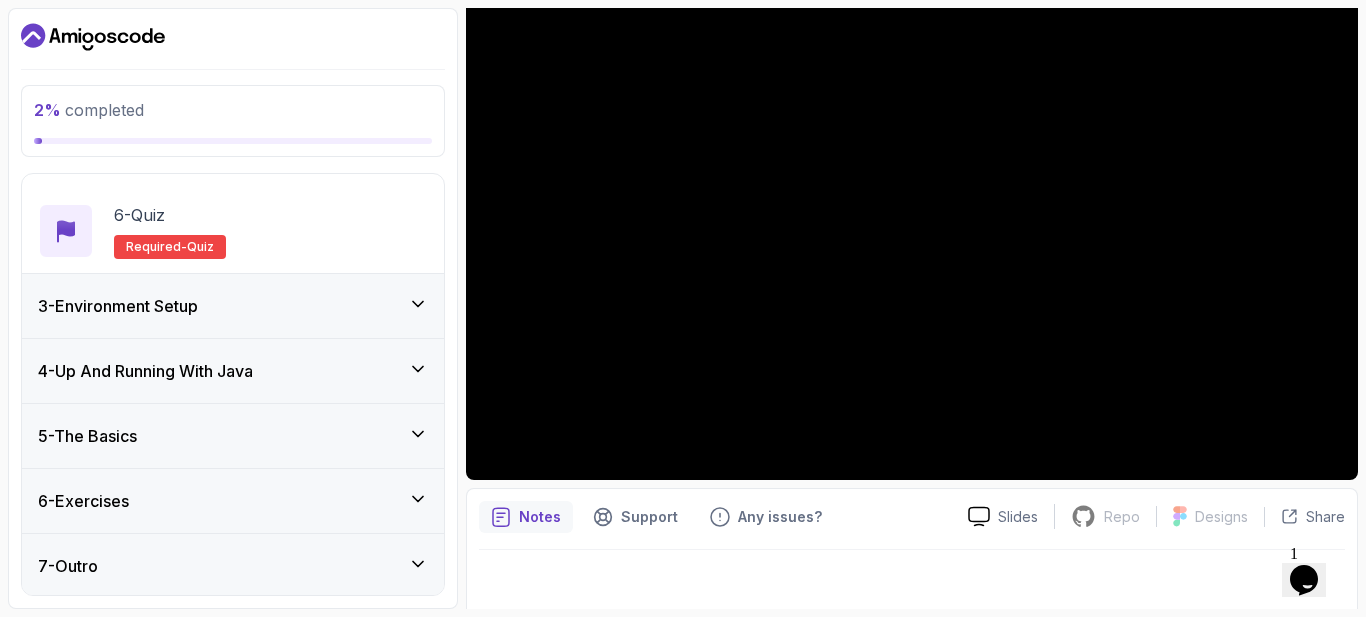 click on "3  -  Environment Setup" at bounding box center (233, 306) 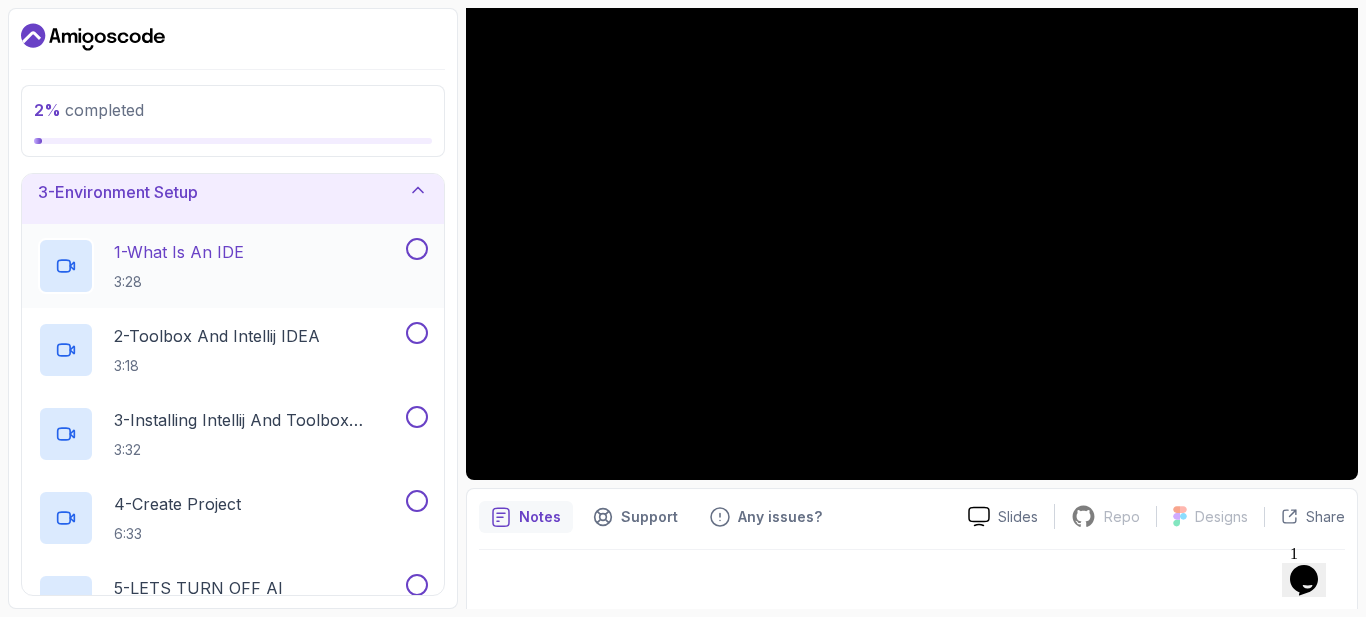 scroll, scrollTop: 134, scrollLeft: 0, axis: vertical 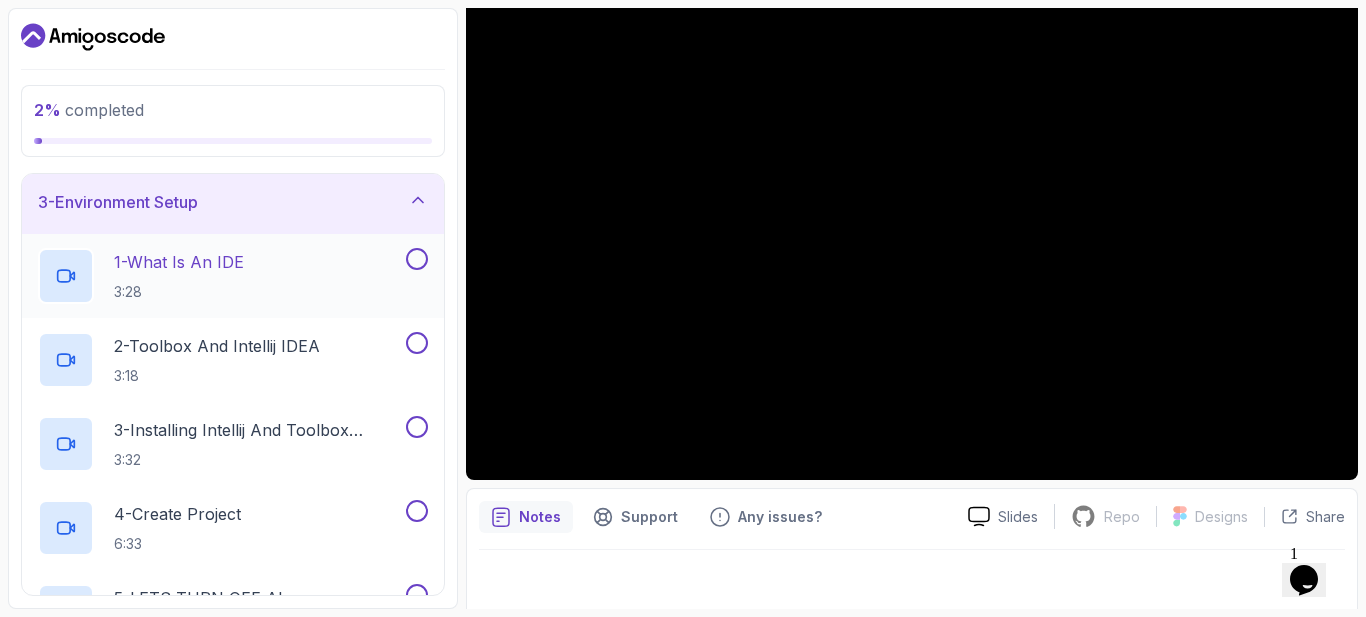 click on "1  -  What Is An IDE 3:28" at bounding box center [220, 276] 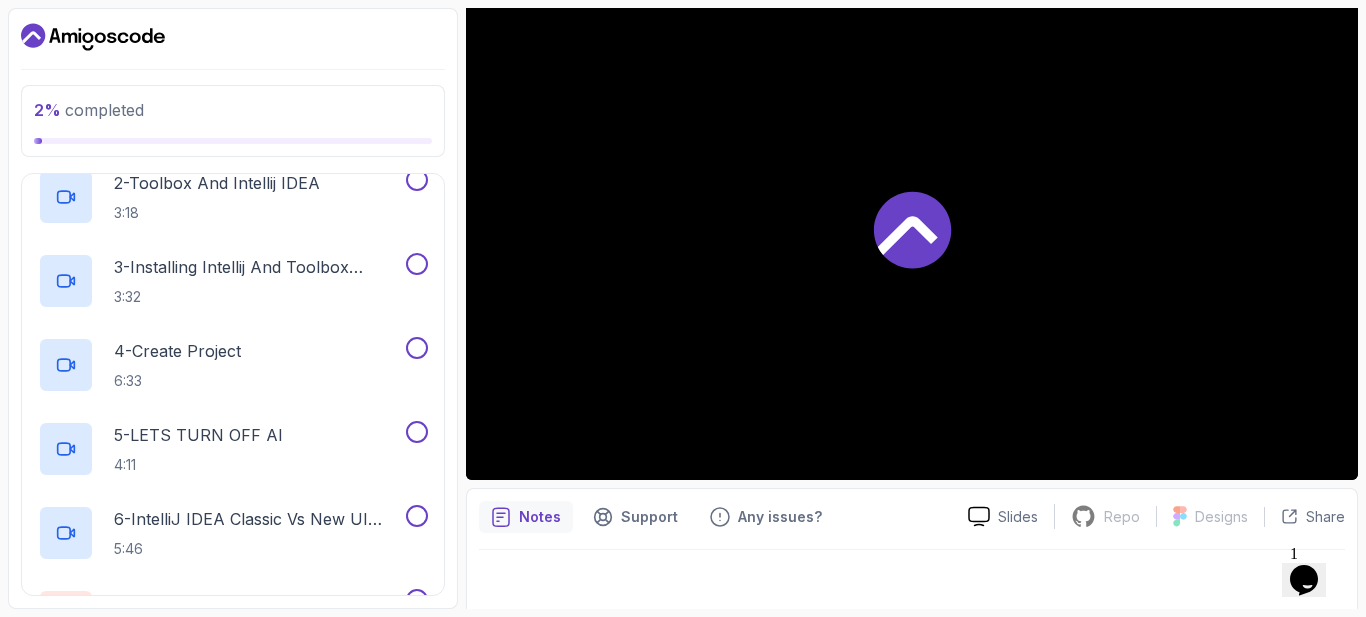 scroll, scrollTop: 300, scrollLeft: 0, axis: vertical 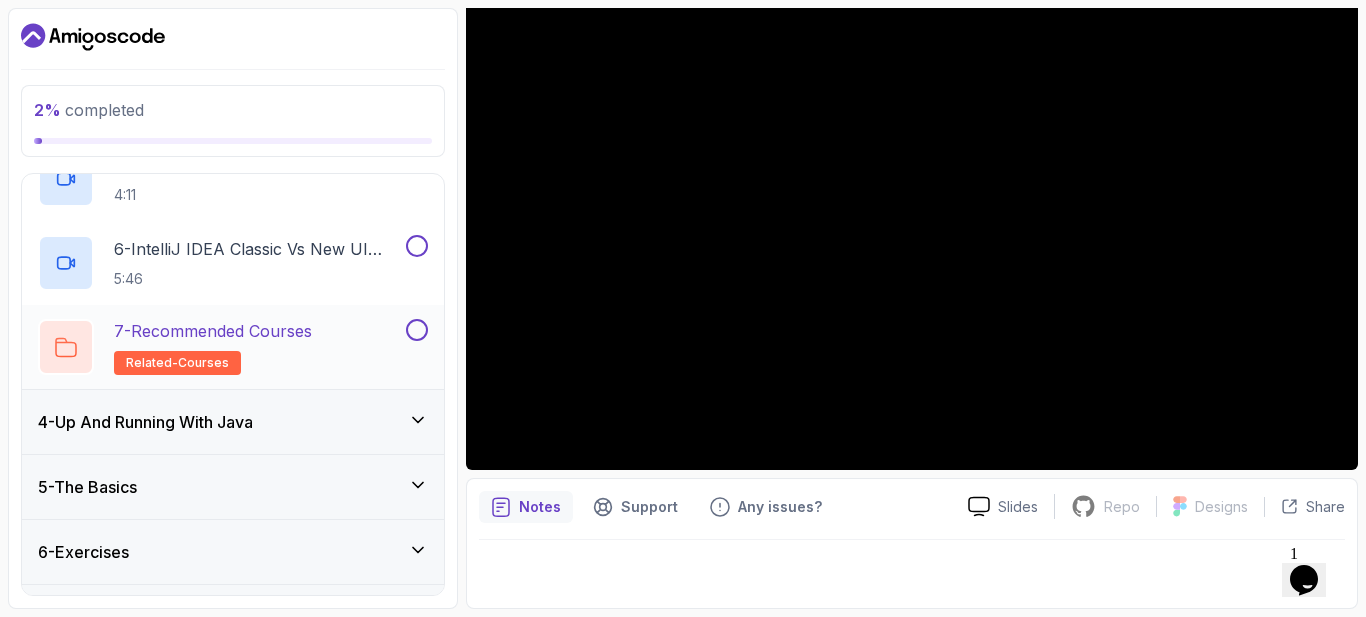 click on "7  -  Recommended Courses" at bounding box center [213, 331] 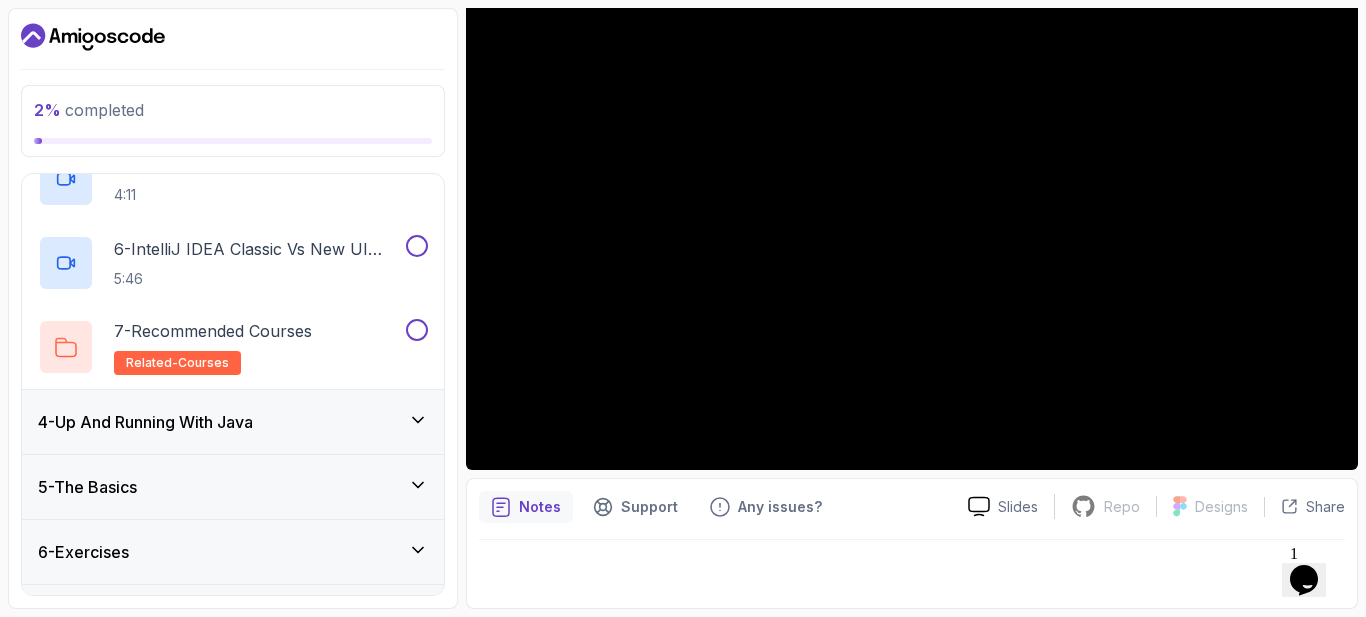 scroll, scrollTop: 0, scrollLeft: 0, axis: both 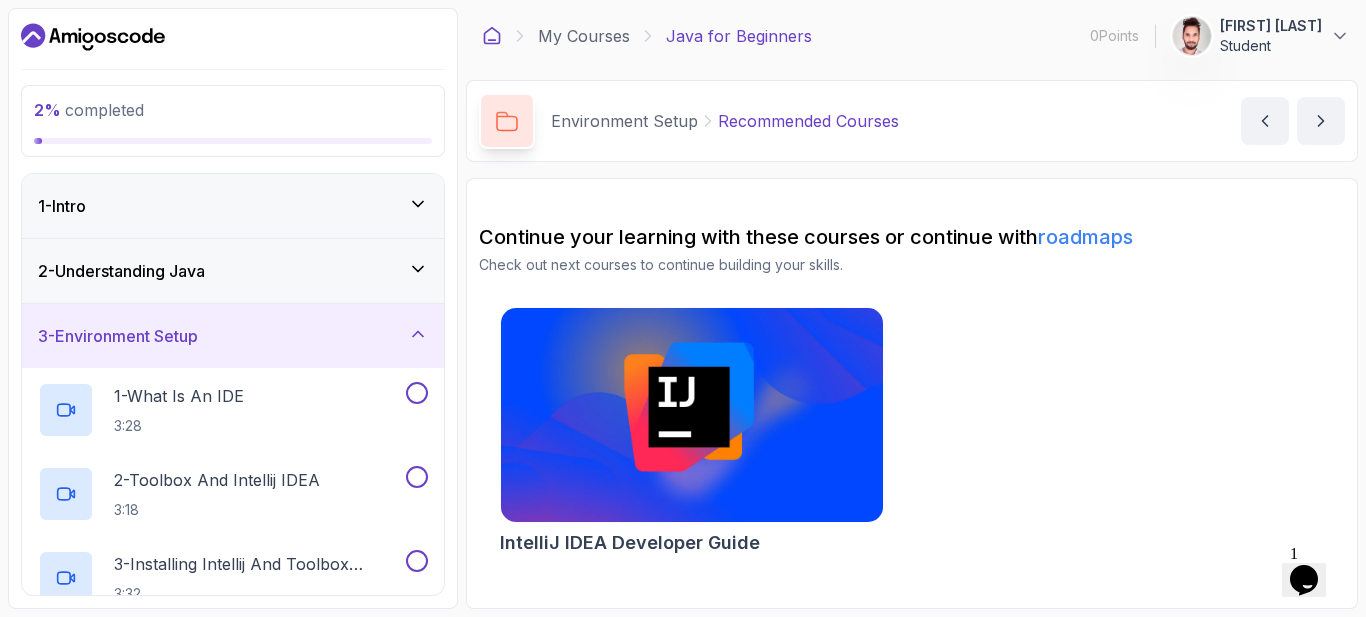 click 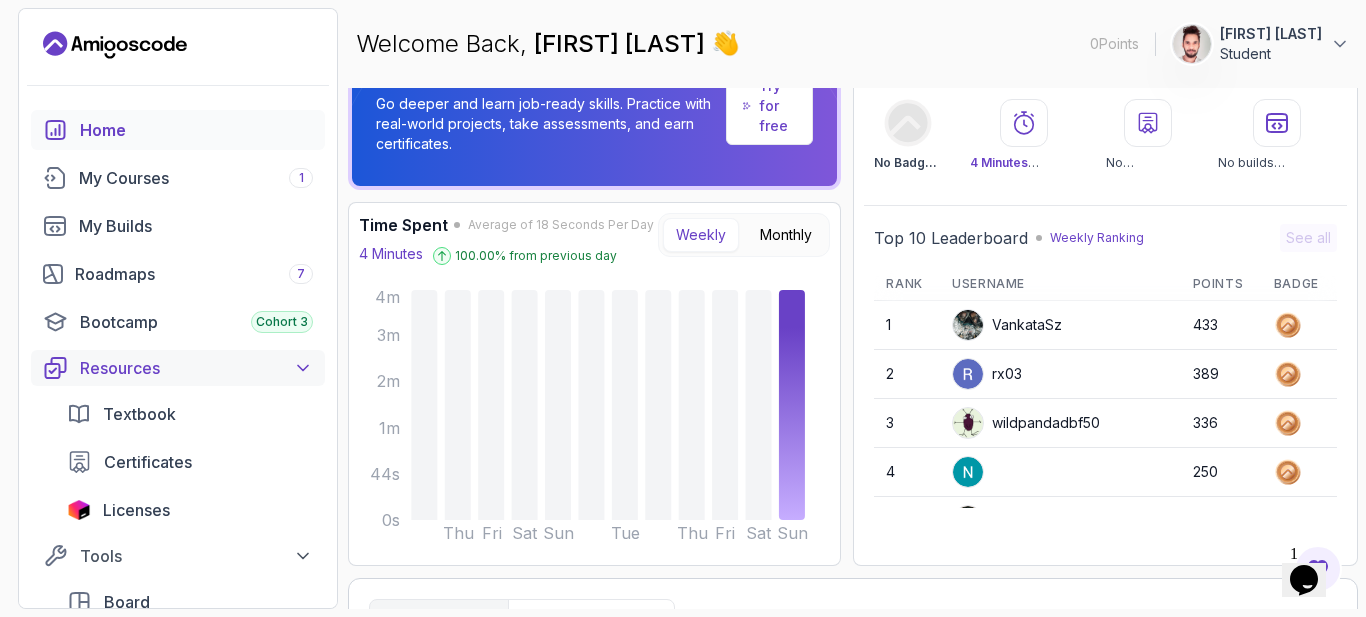 scroll, scrollTop: 67, scrollLeft: 0, axis: vertical 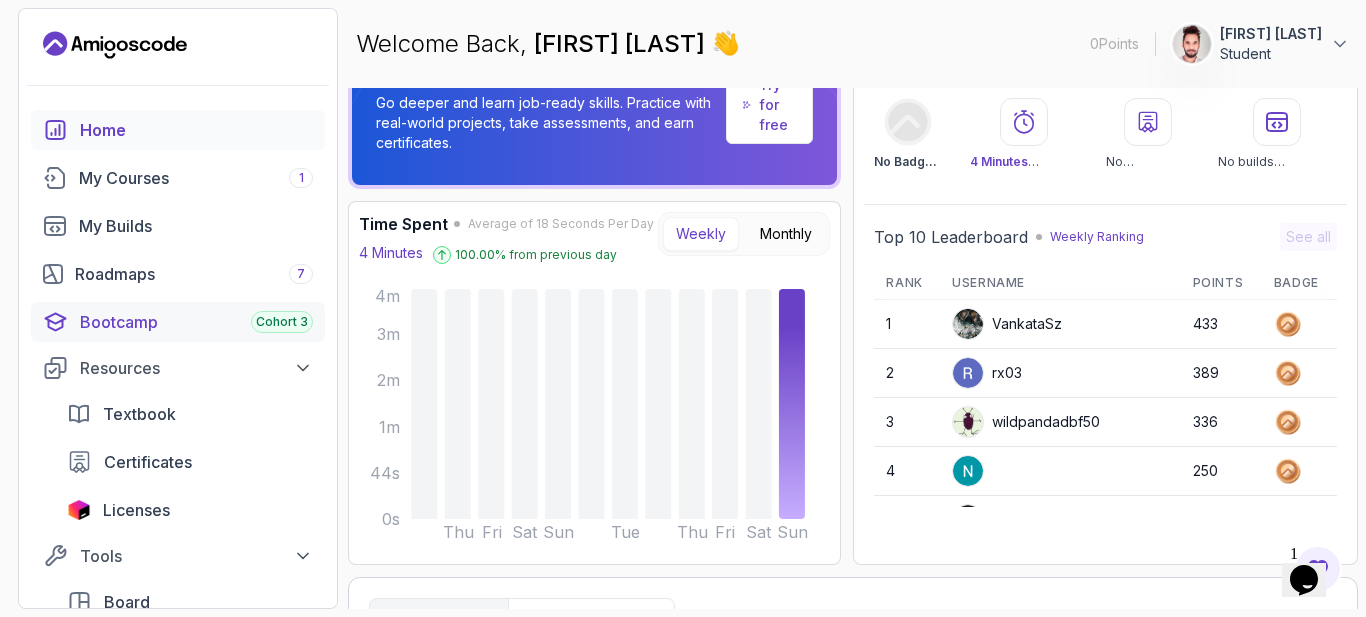 click on "Bootcamp Cohort 3" at bounding box center [196, 322] 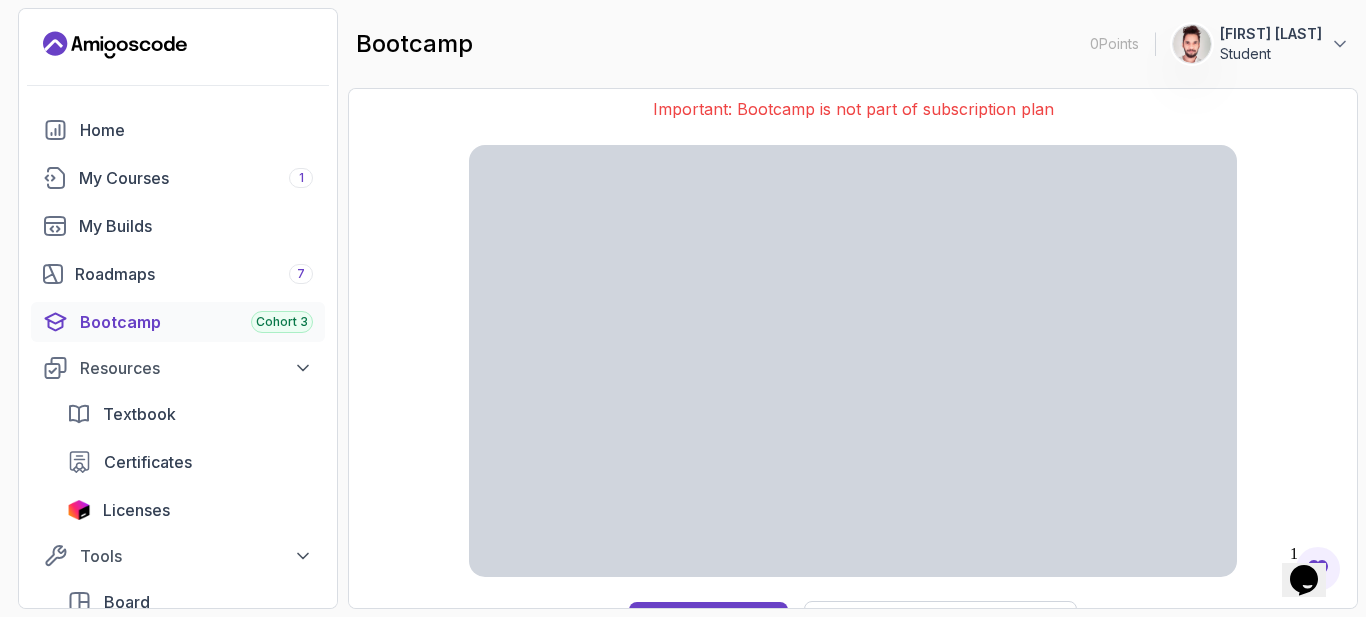 scroll, scrollTop: 0, scrollLeft: 0, axis: both 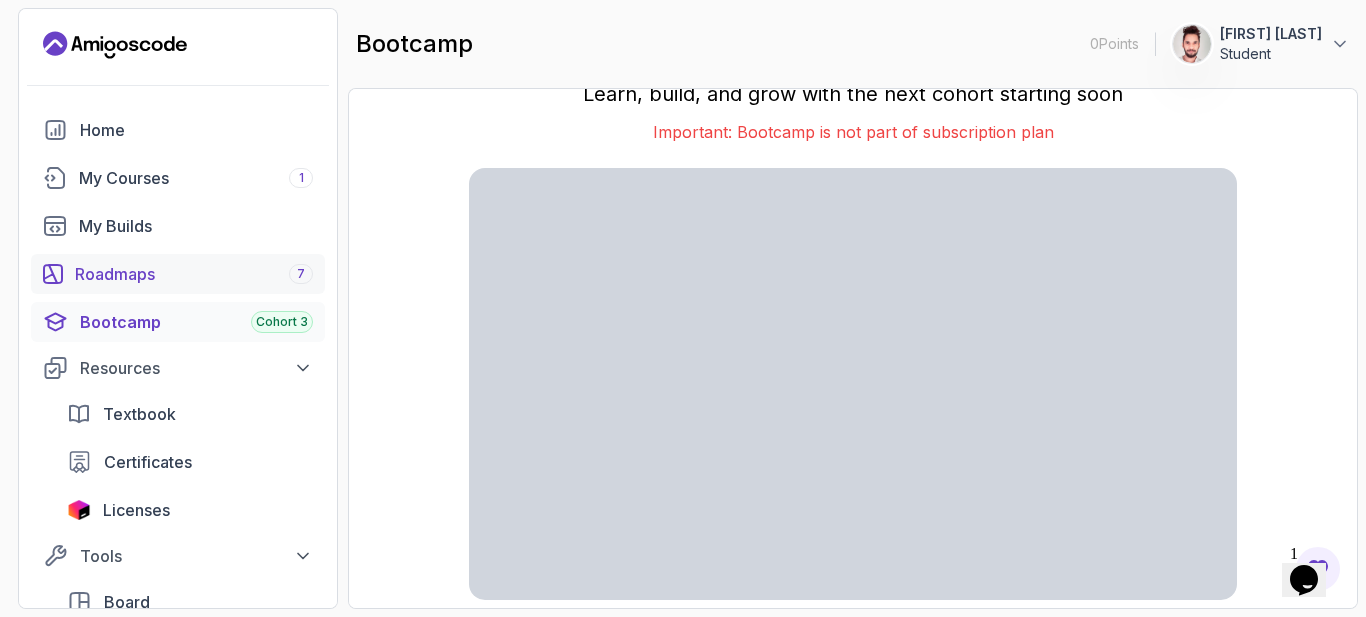 click on "Roadmaps 7" at bounding box center [194, 274] 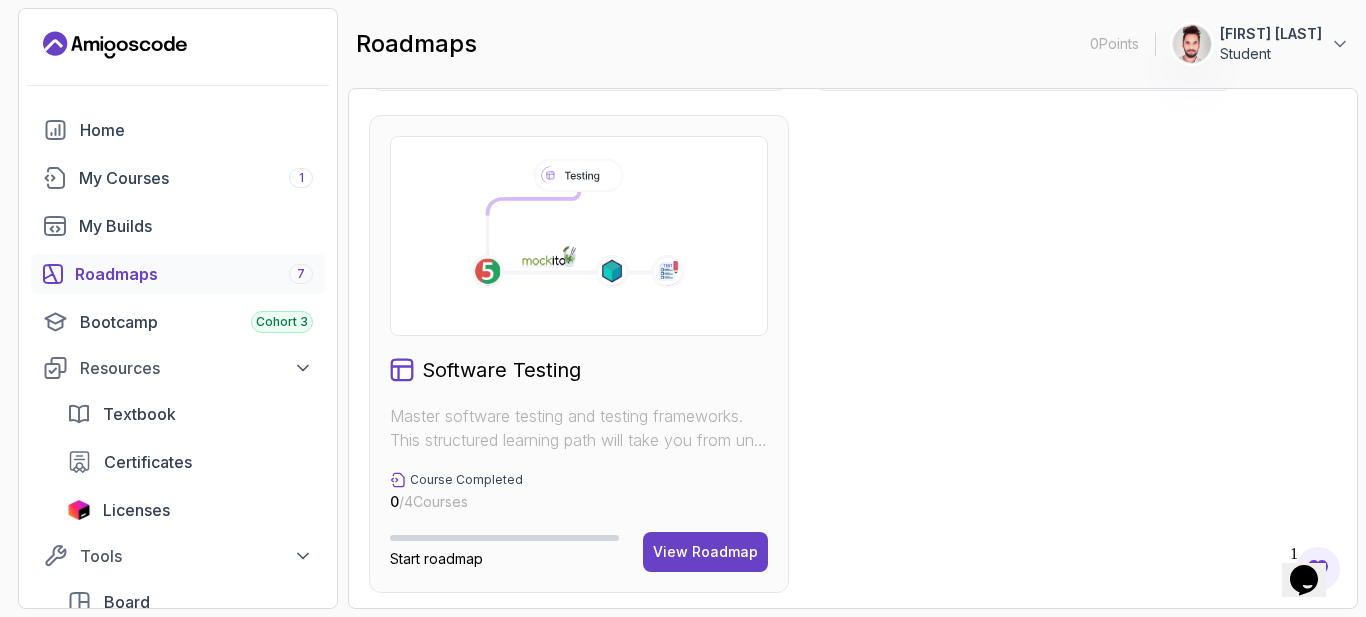 scroll, scrollTop: 1505, scrollLeft: 0, axis: vertical 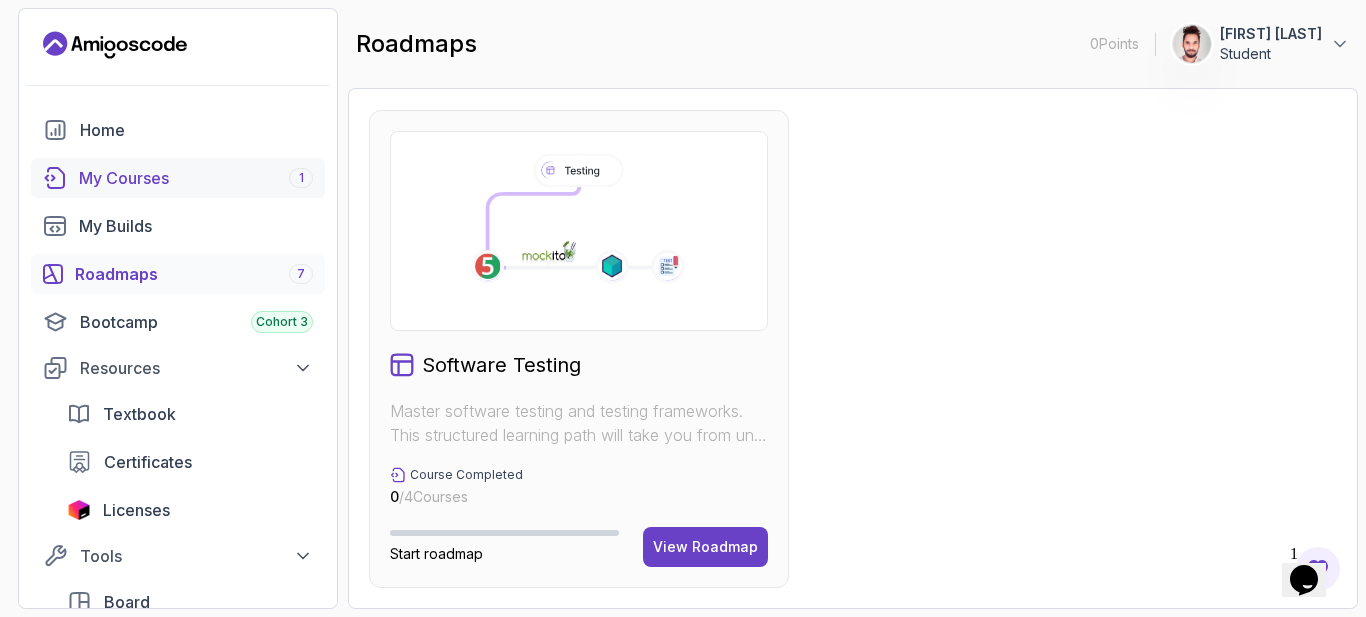 click on "My Courses 1" at bounding box center [196, 178] 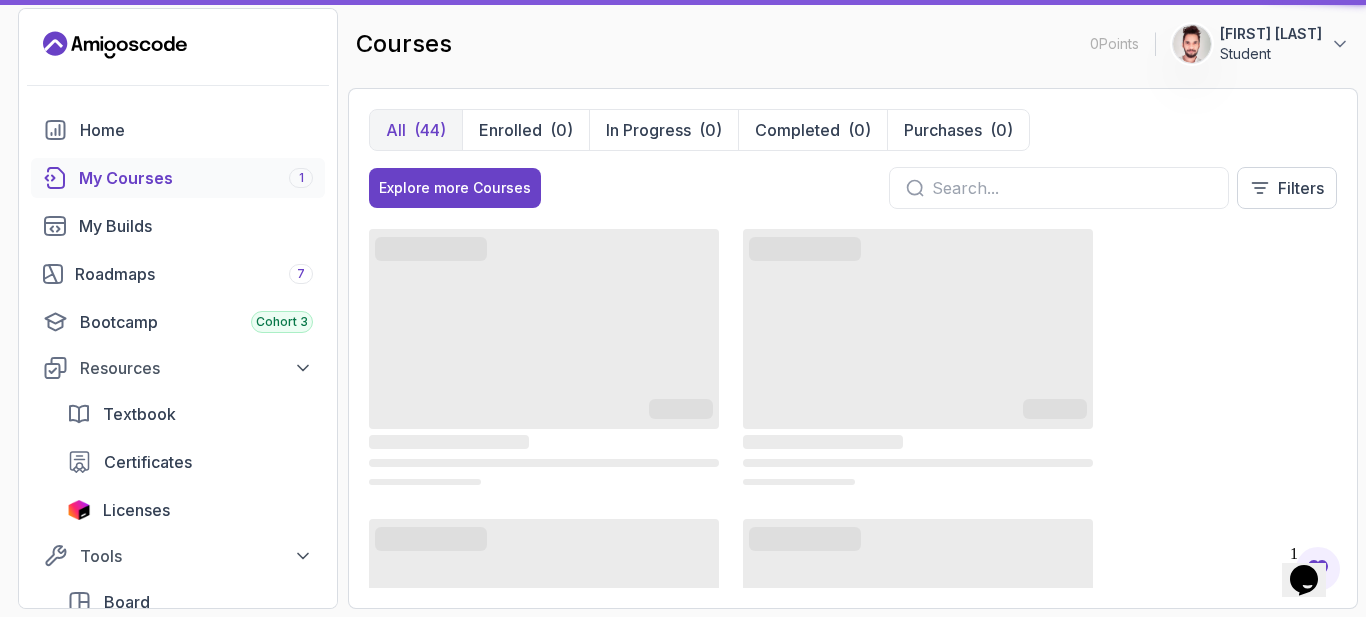 scroll, scrollTop: 0, scrollLeft: 0, axis: both 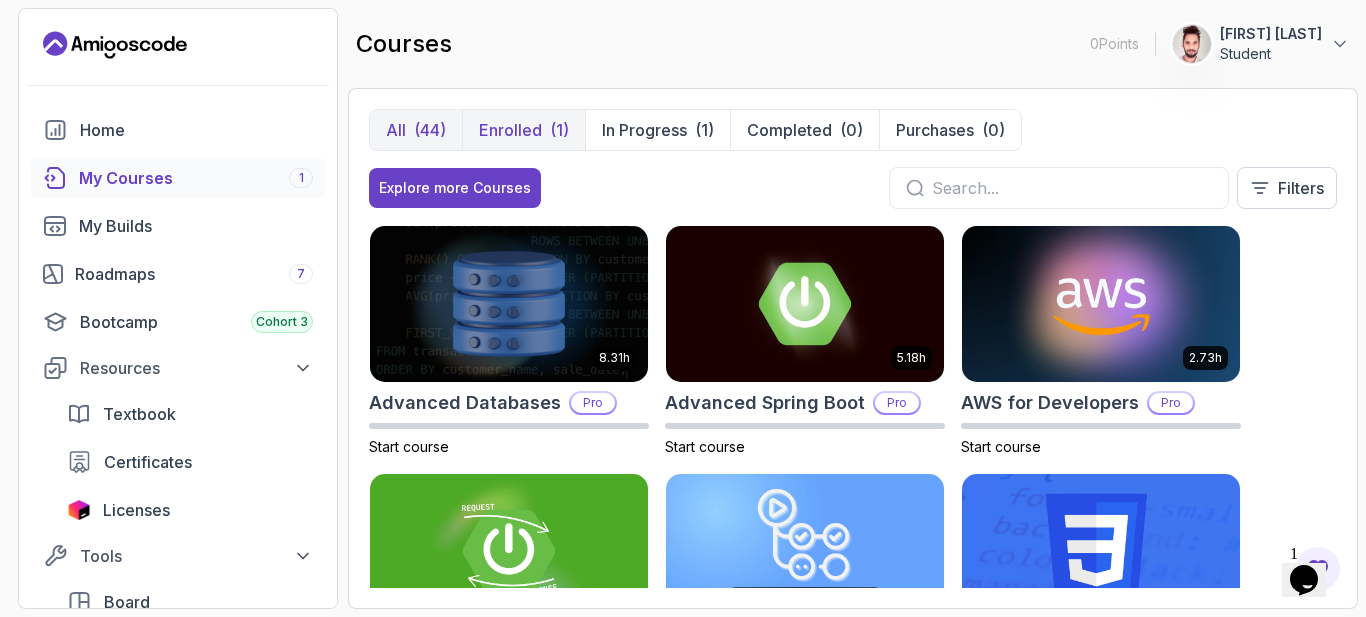 click on "Enrolled" at bounding box center (510, 130) 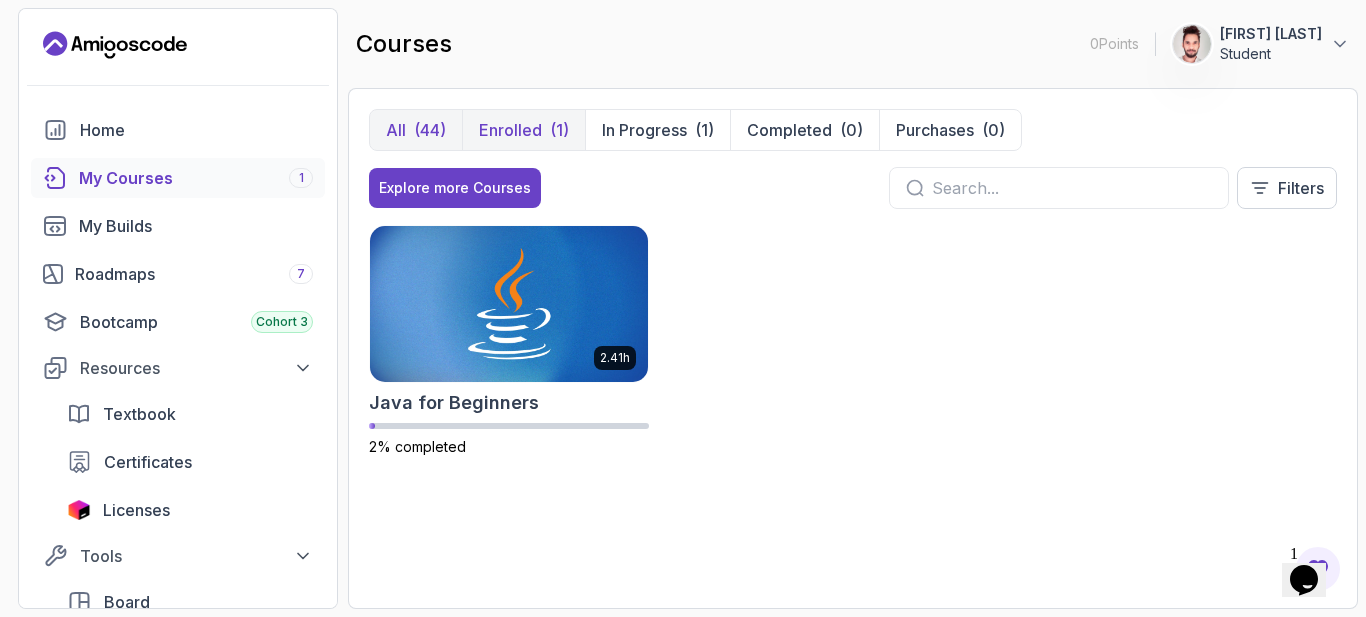 click on "All (44)" at bounding box center (416, 130) 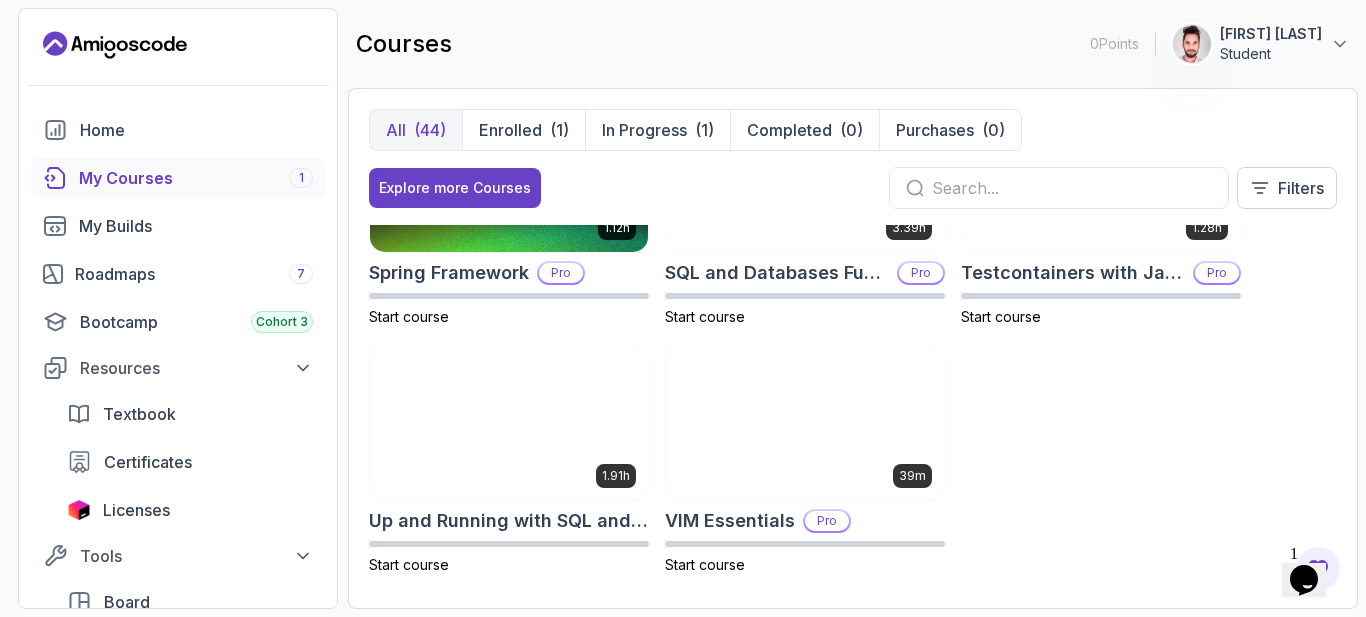 scroll, scrollTop: 3358, scrollLeft: 0, axis: vertical 